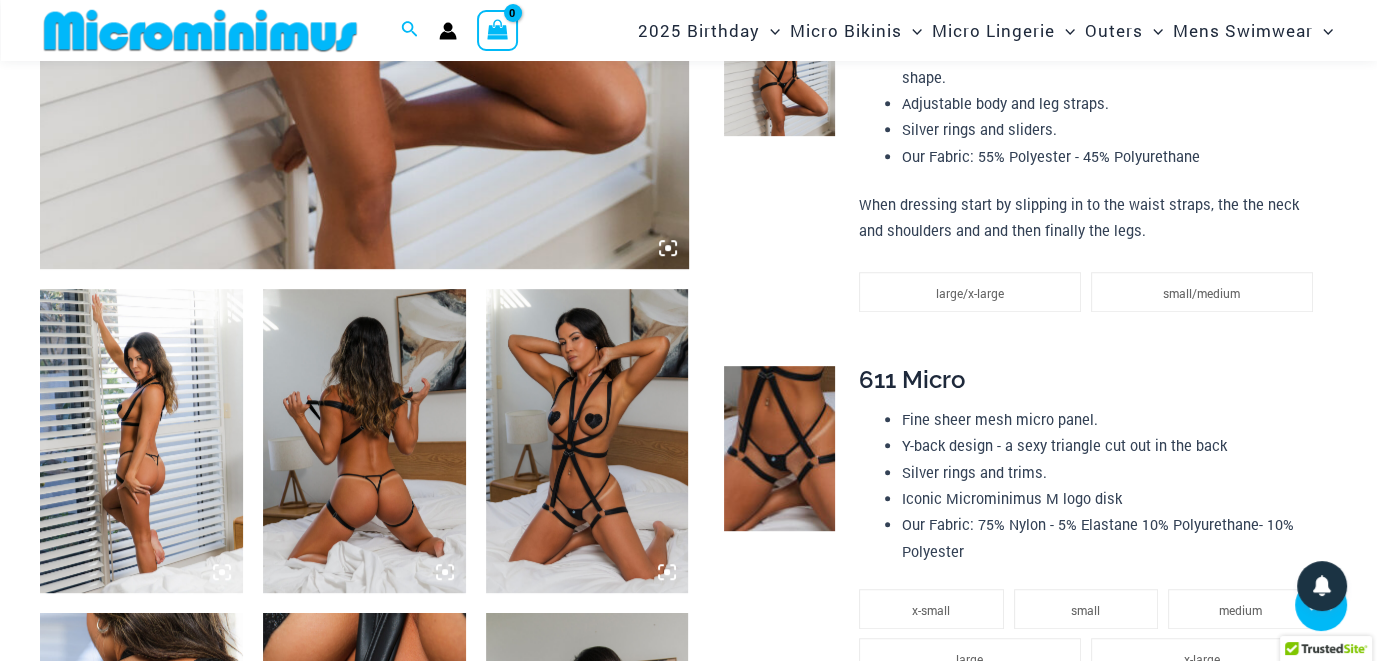 scroll, scrollTop: 863, scrollLeft: 0, axis: vertical 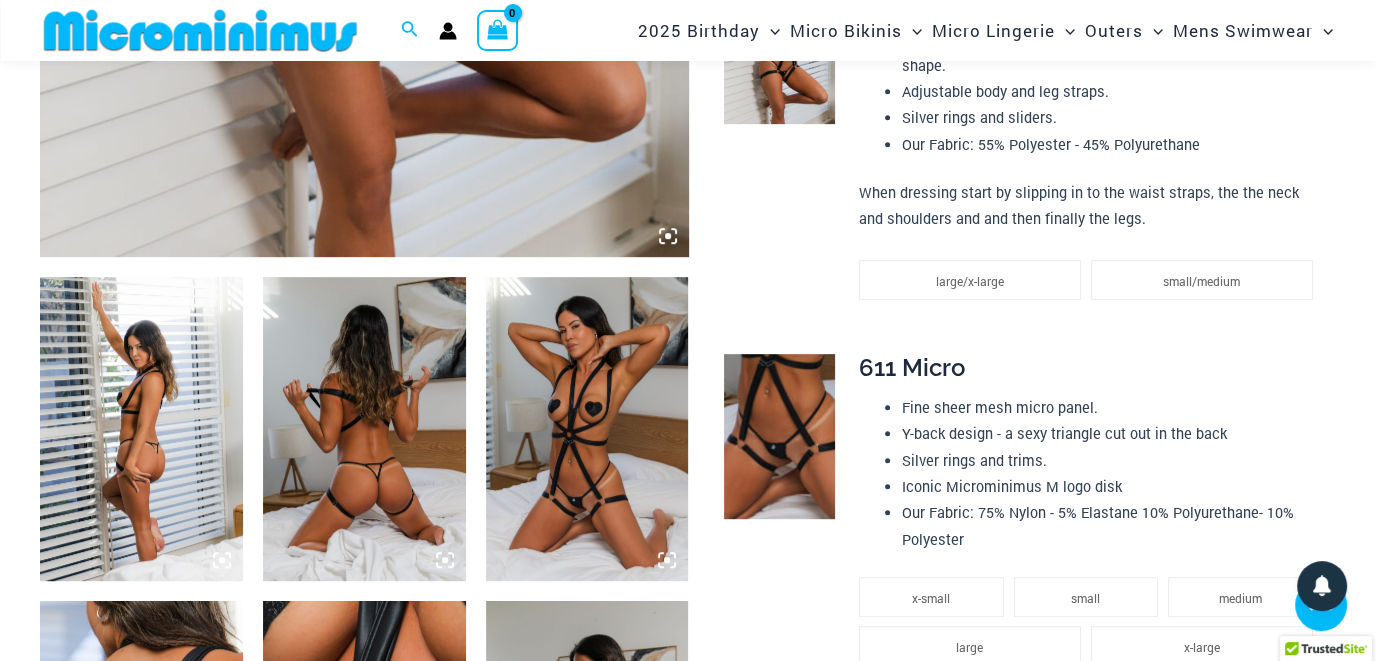 click at bounding box center [141, 429] 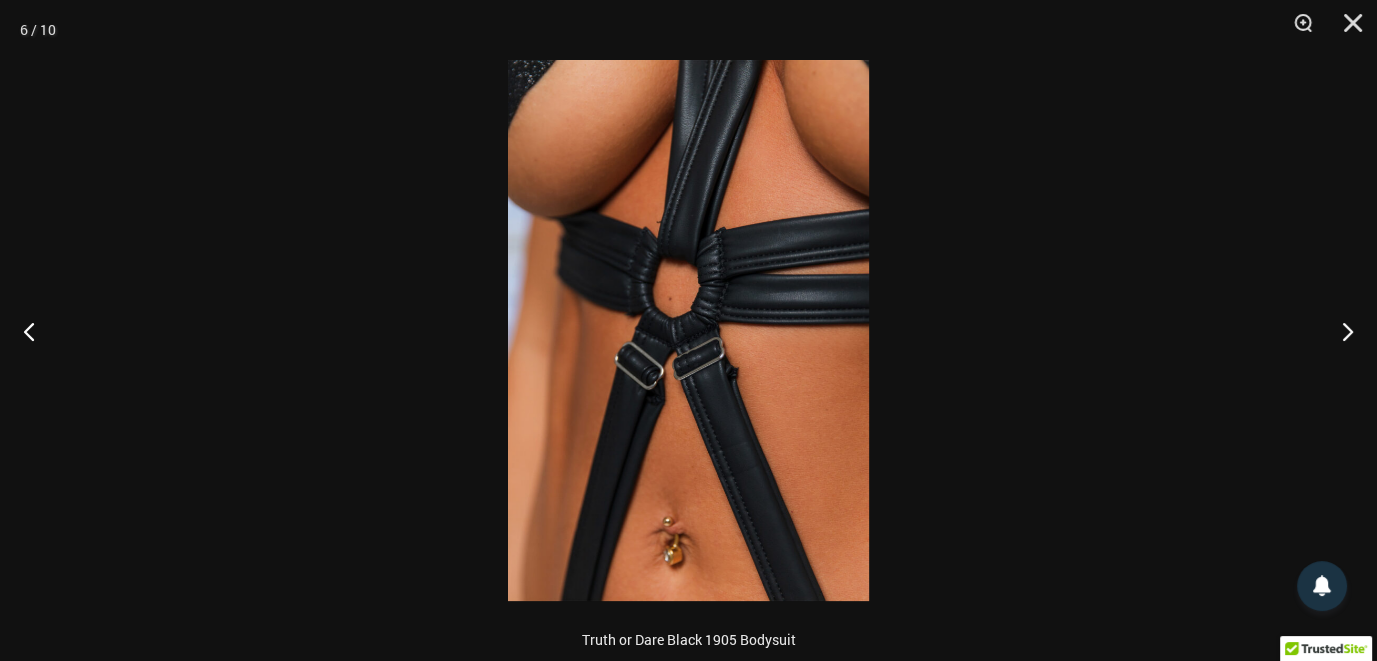 click at bounding box center [688, 330] 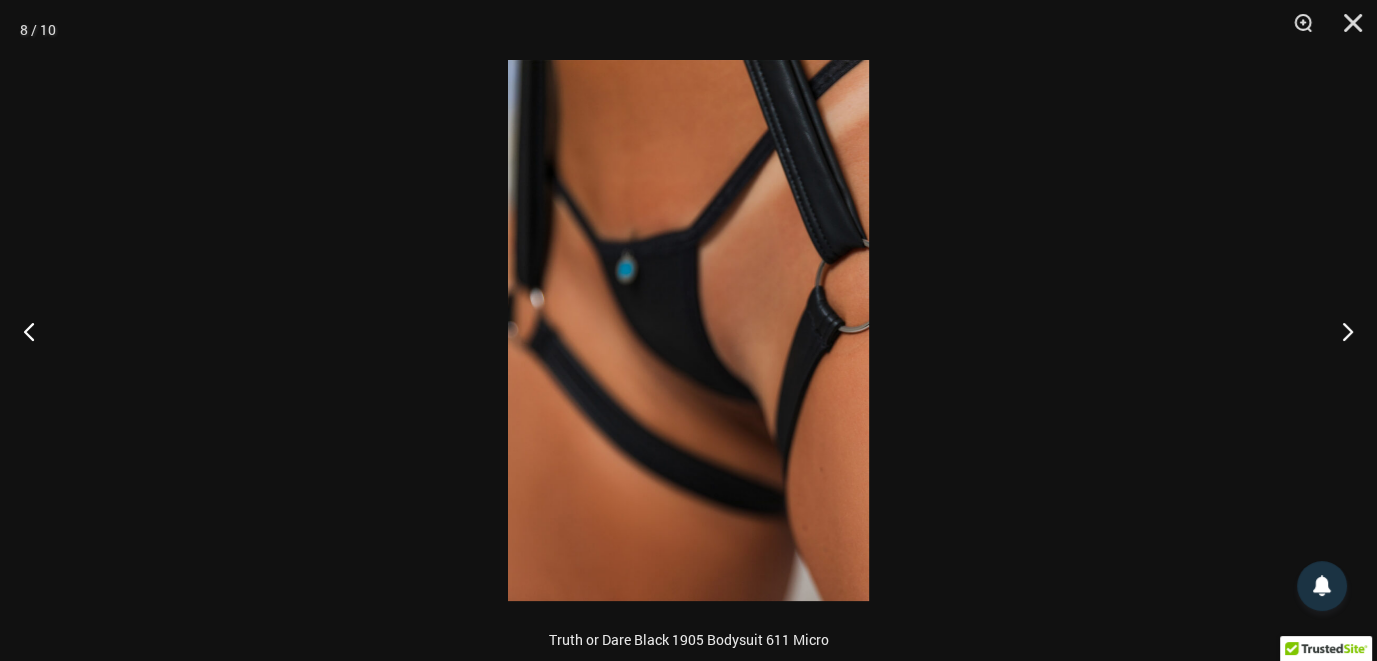 click at bounding box center [688, 330] 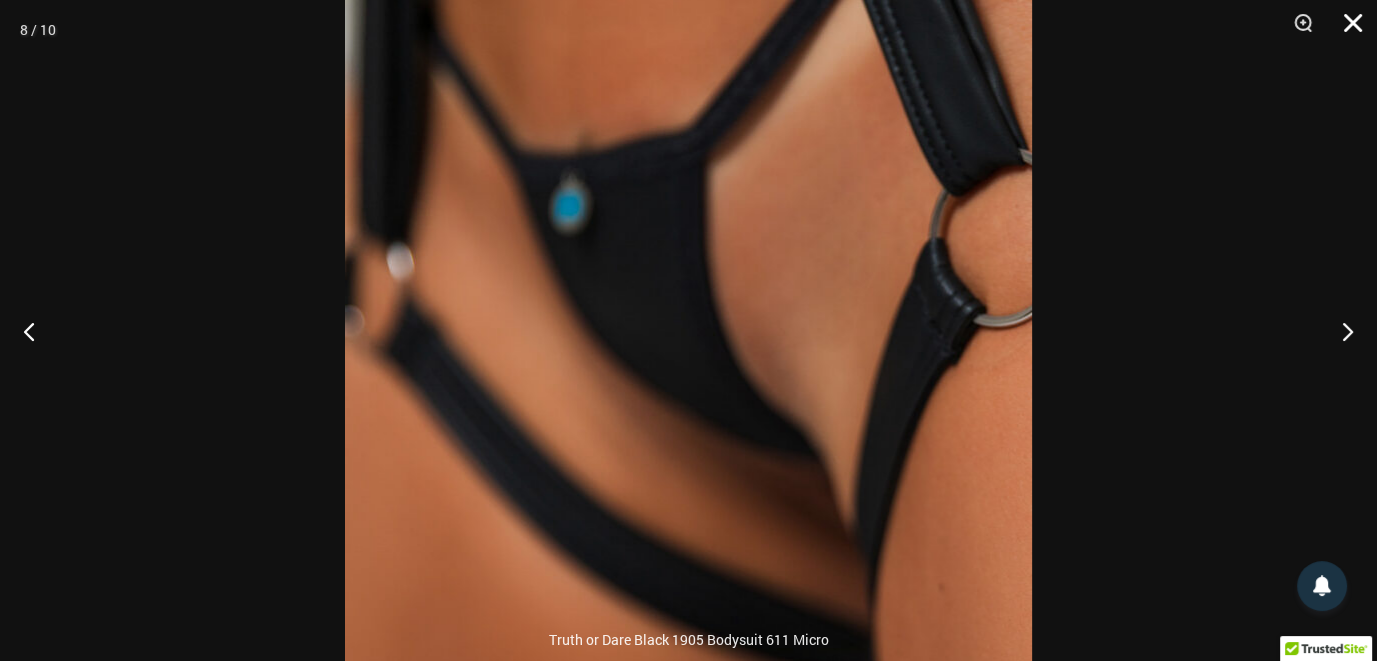 click at bounding box center (1346, 30) 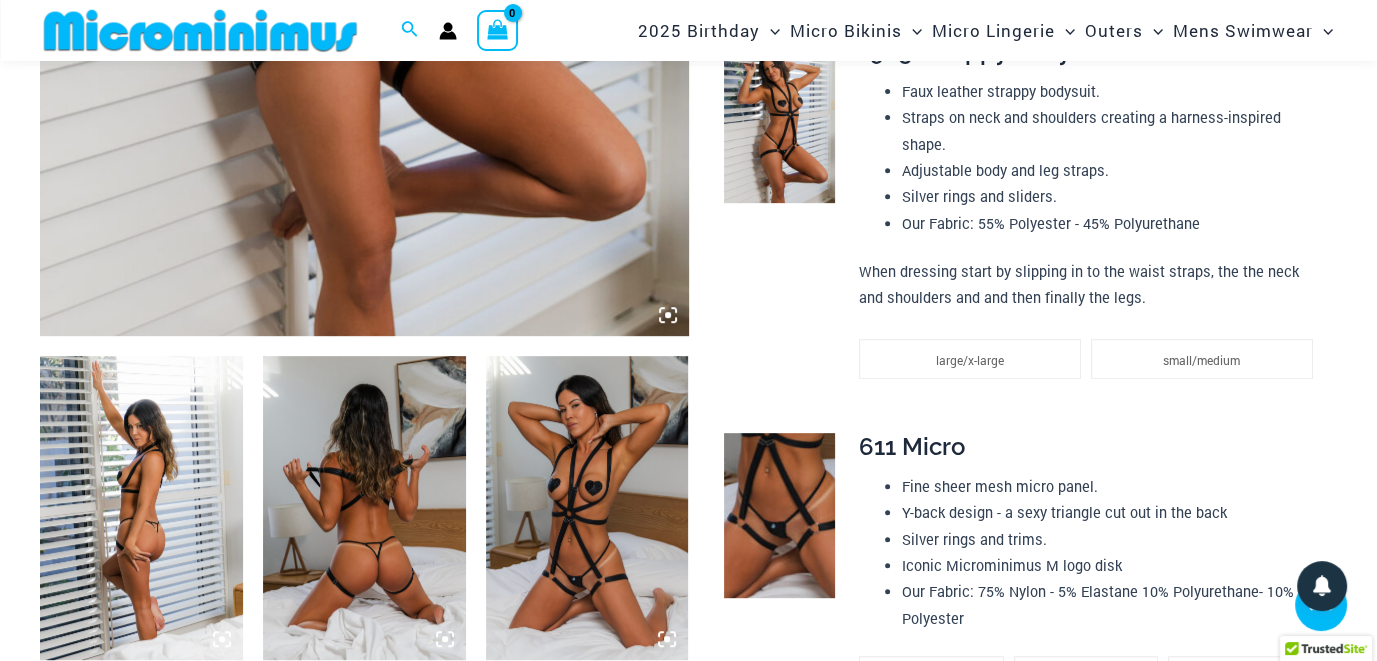 scroll, scrollTop: 796, scrollLeft: 0, axis: vertical 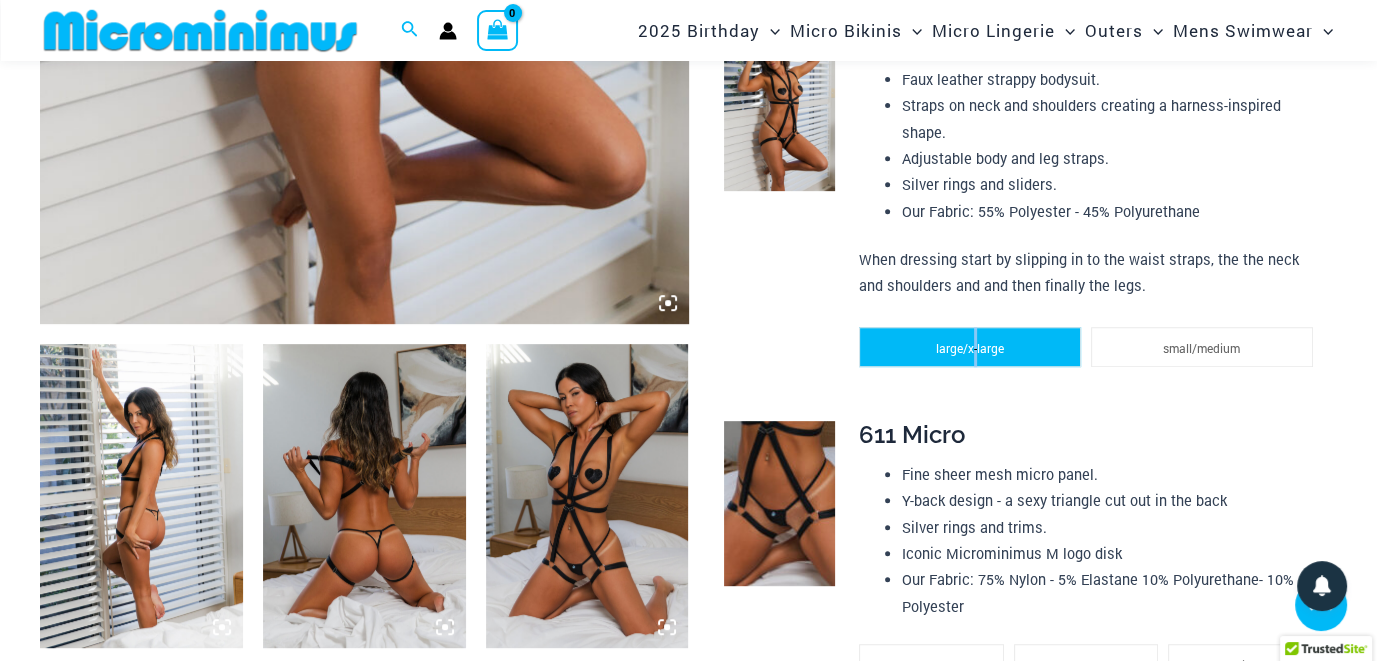 click on "large/x-large" 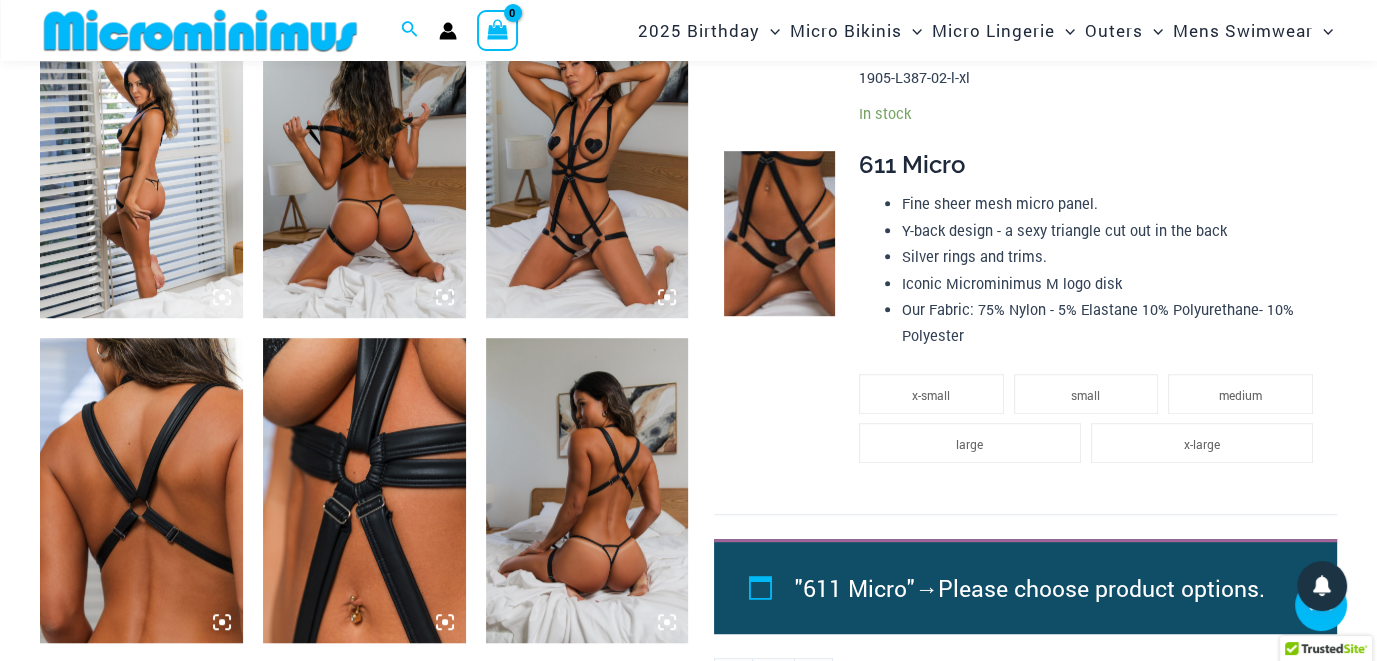 scroll, scrollTop: 1163, scrollLeft: 0, axis: vertical 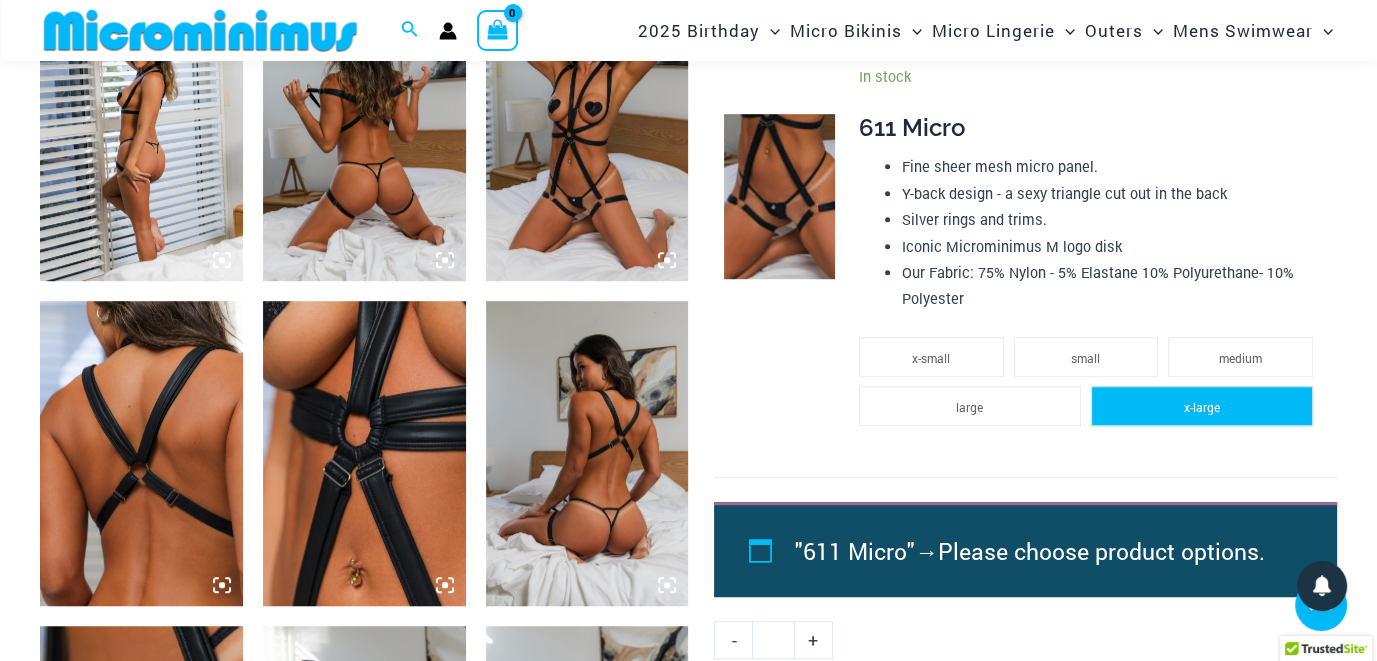 click on "x-large" 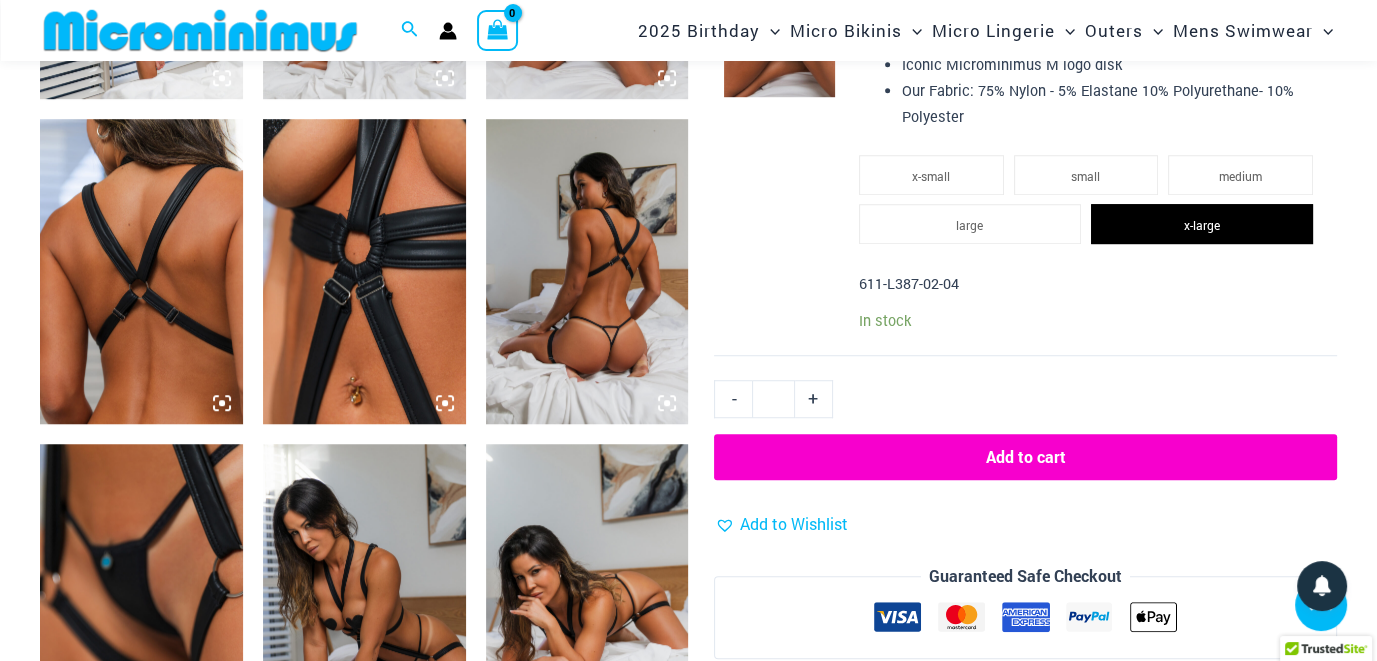 scroll, scrollTop: 1329, scrollLeft: 0, axis: vertical 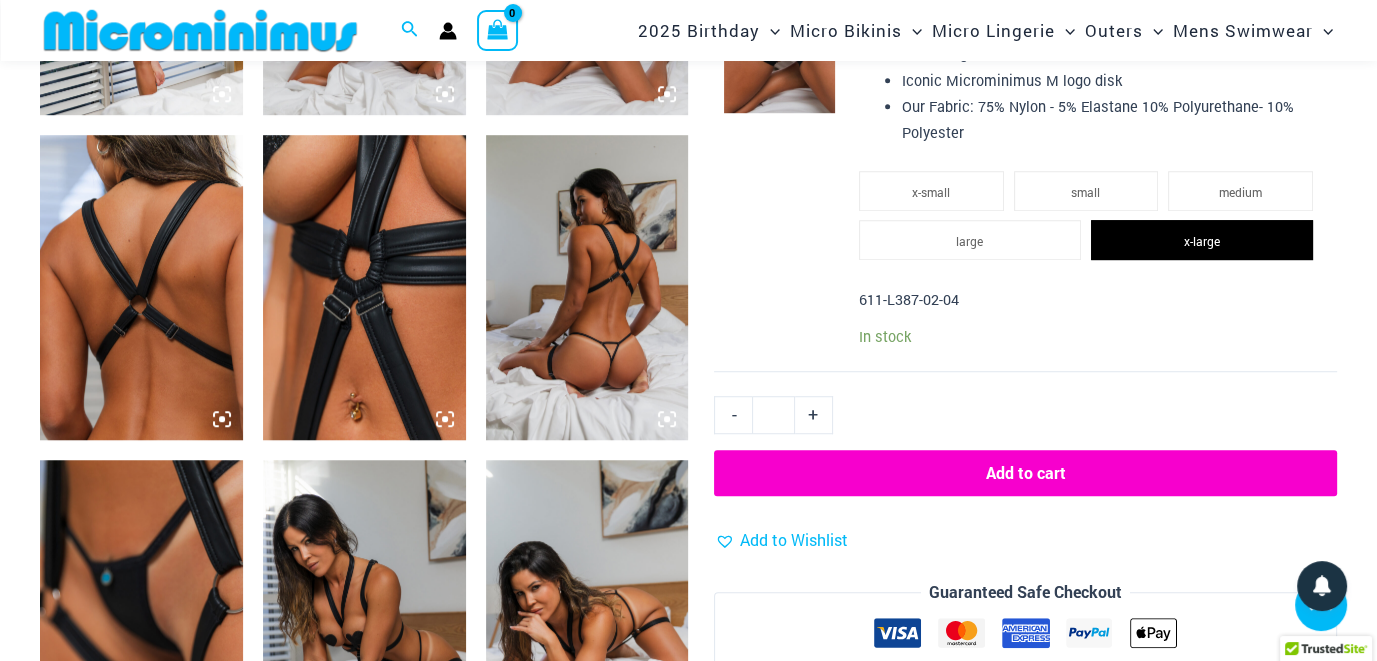 click at bounding box center [776, 152] 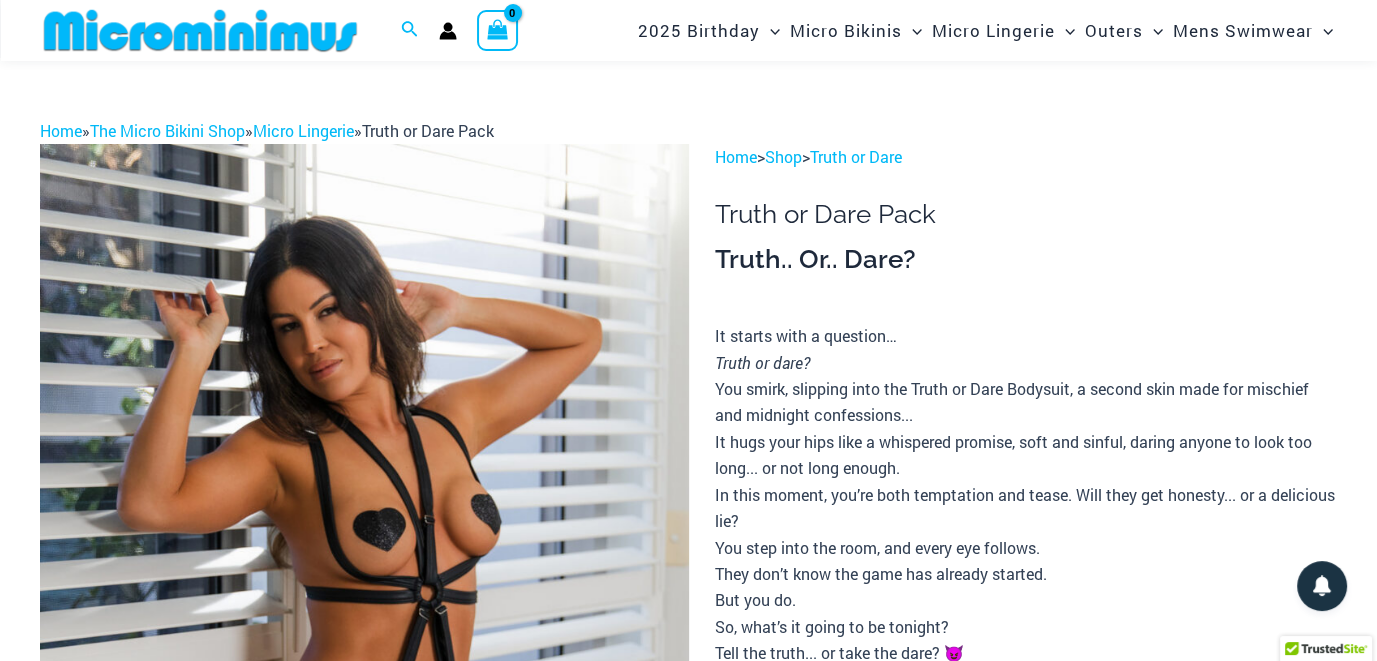 scroll, scrollTop: 0, scrollLeft: 0, axis: both 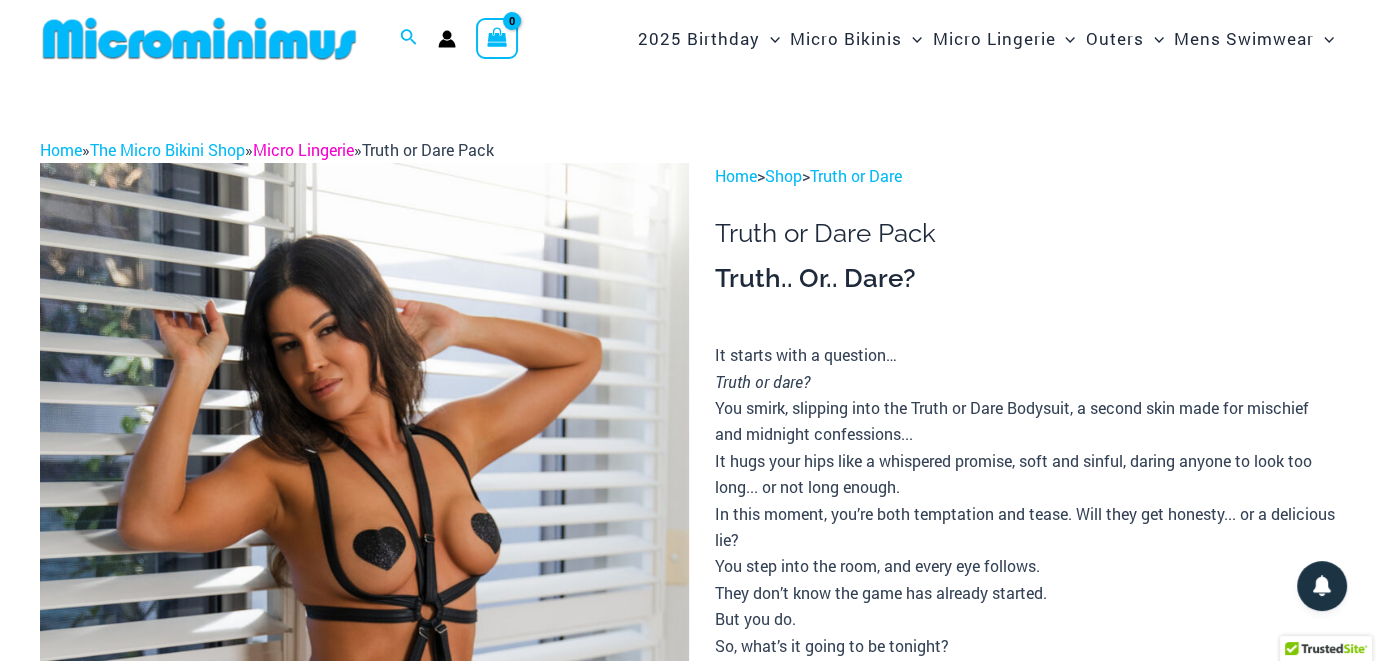 click on "Micro Lingerie" at bounding box center (303, 149) 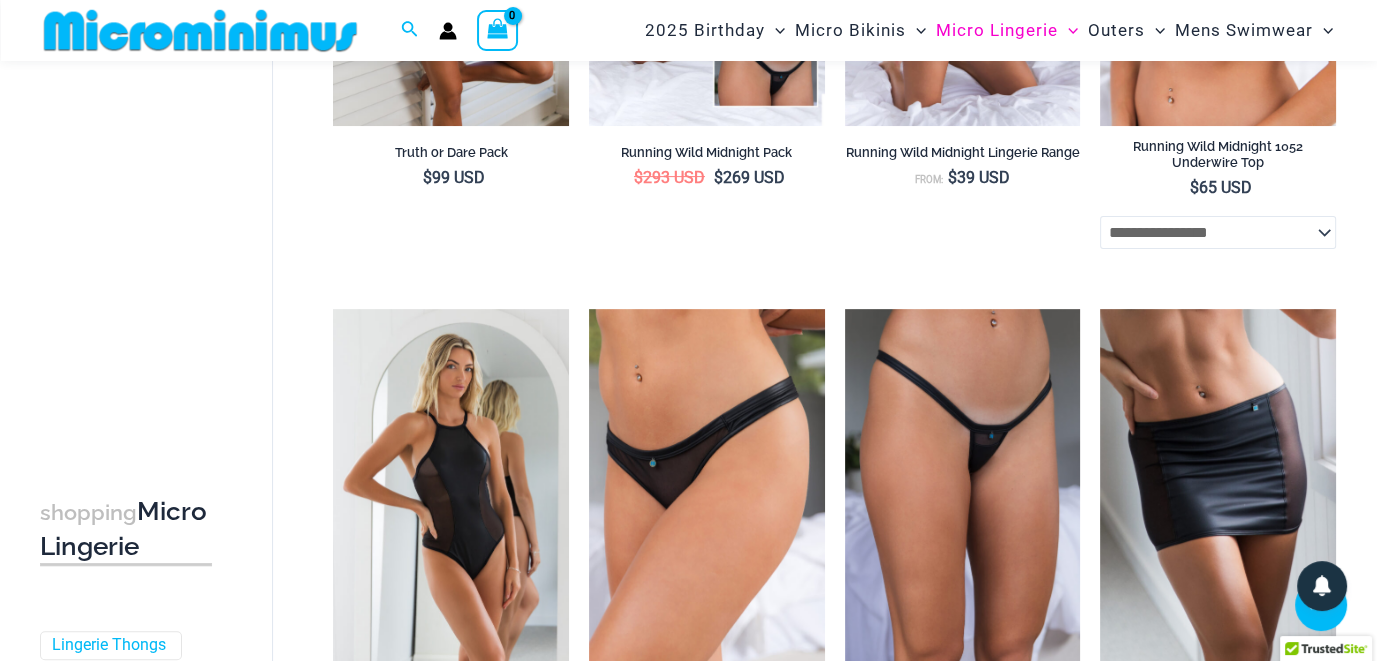 scroll, scrollTop: 560, scrollLeft: 0, axis: vertical 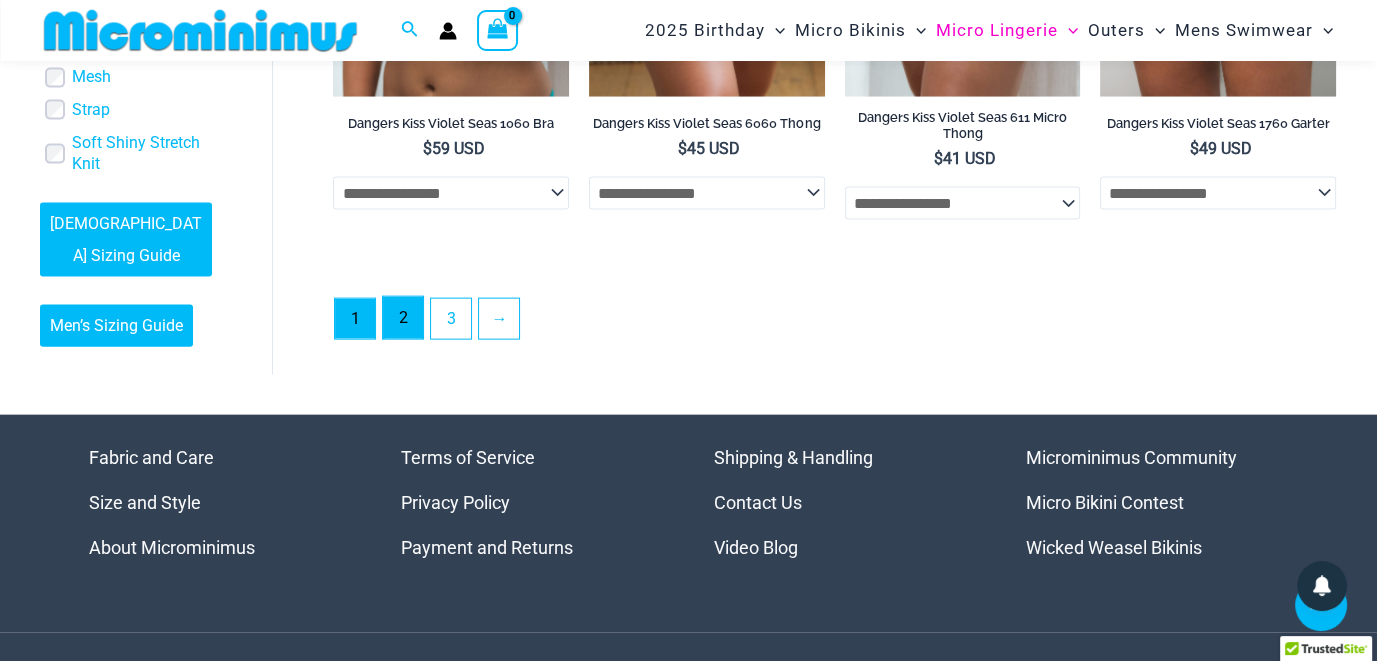 click on "2" at bounding box center [403, 318] 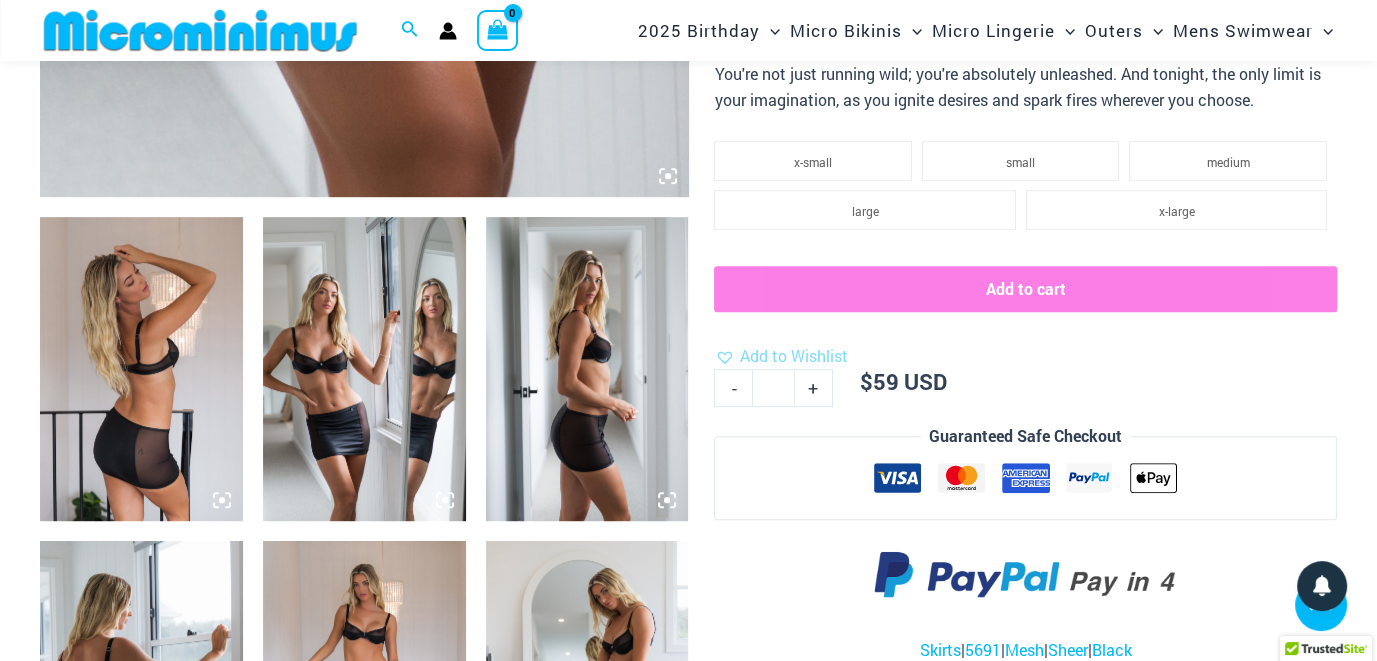 scroll, scrollTop: 918, scrollLeft: 0, axis: vertical 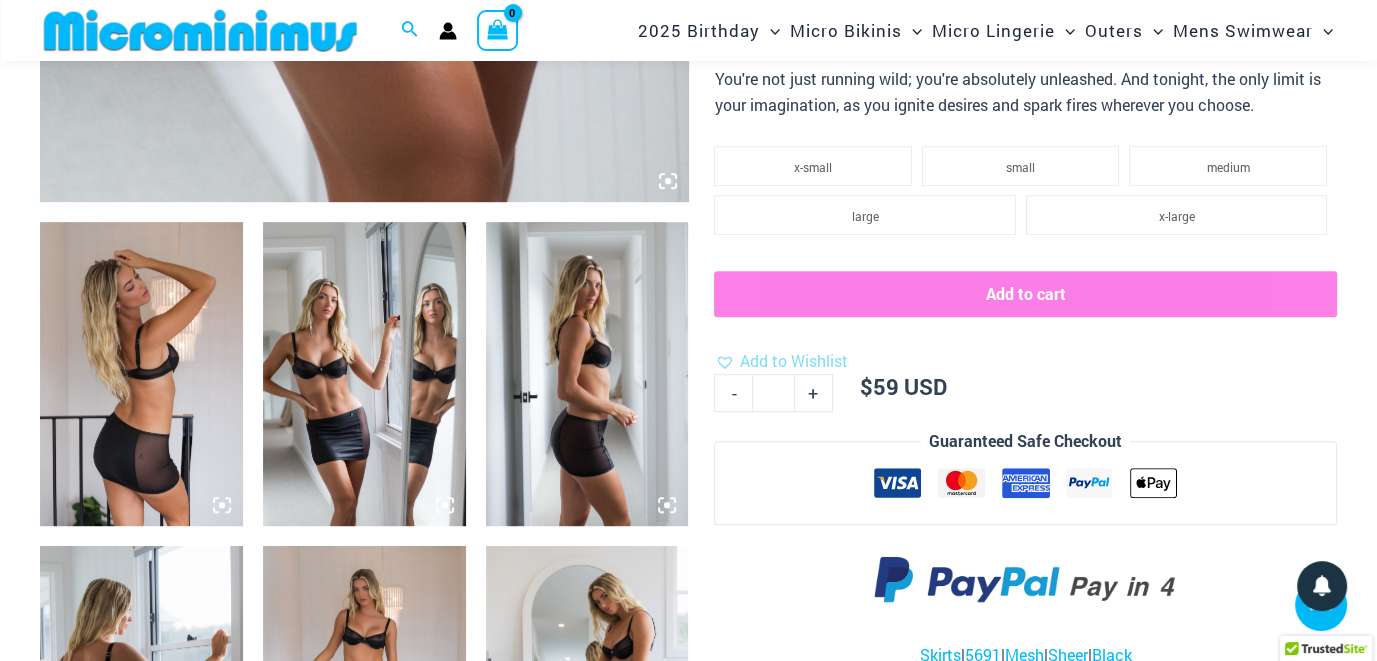 click at bounding box center [141, 374] 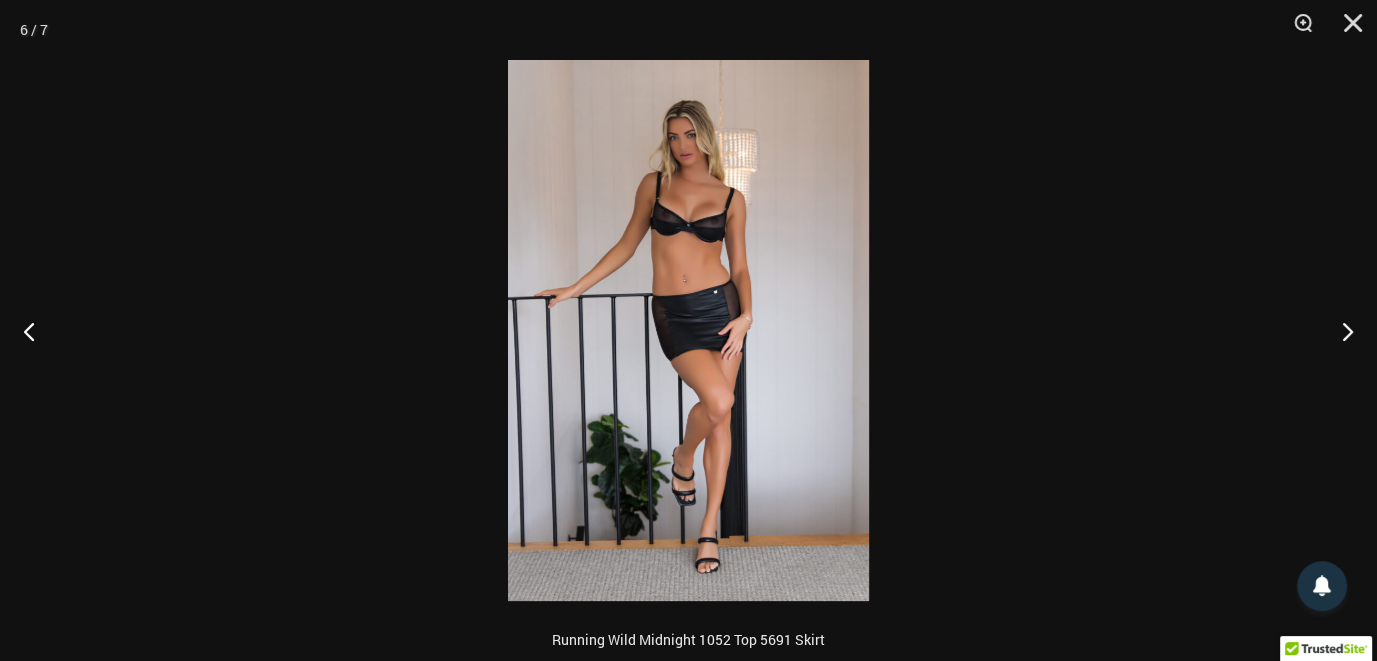 click at bounding box center (688, 330) 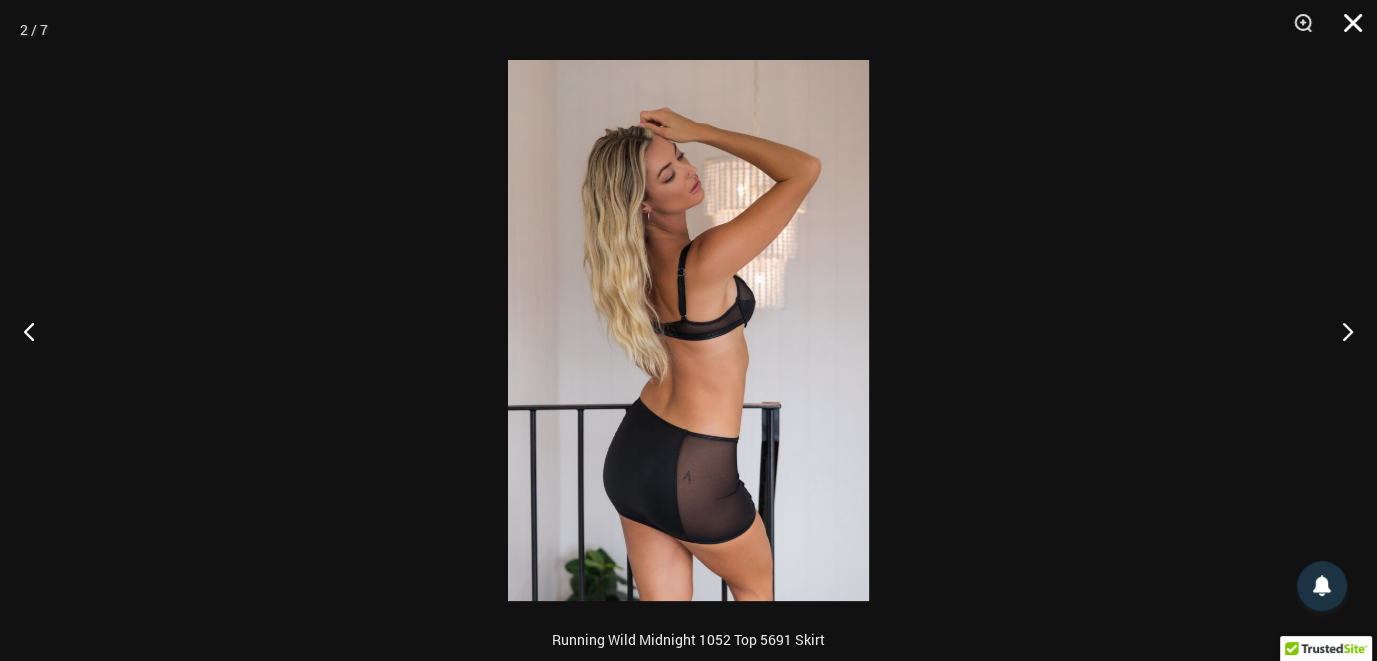 click at bounding box center [1346, 30] 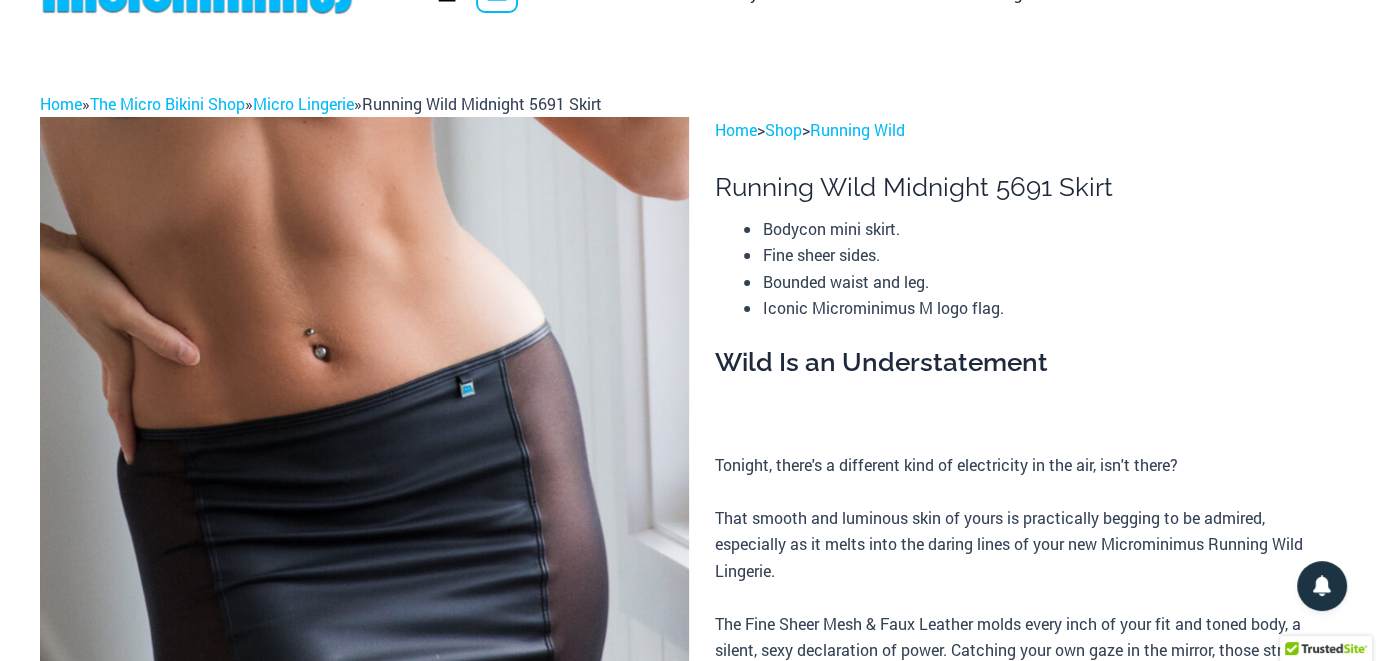 scroll, scrollTop: 0, scrollLeft: 0, axis: both 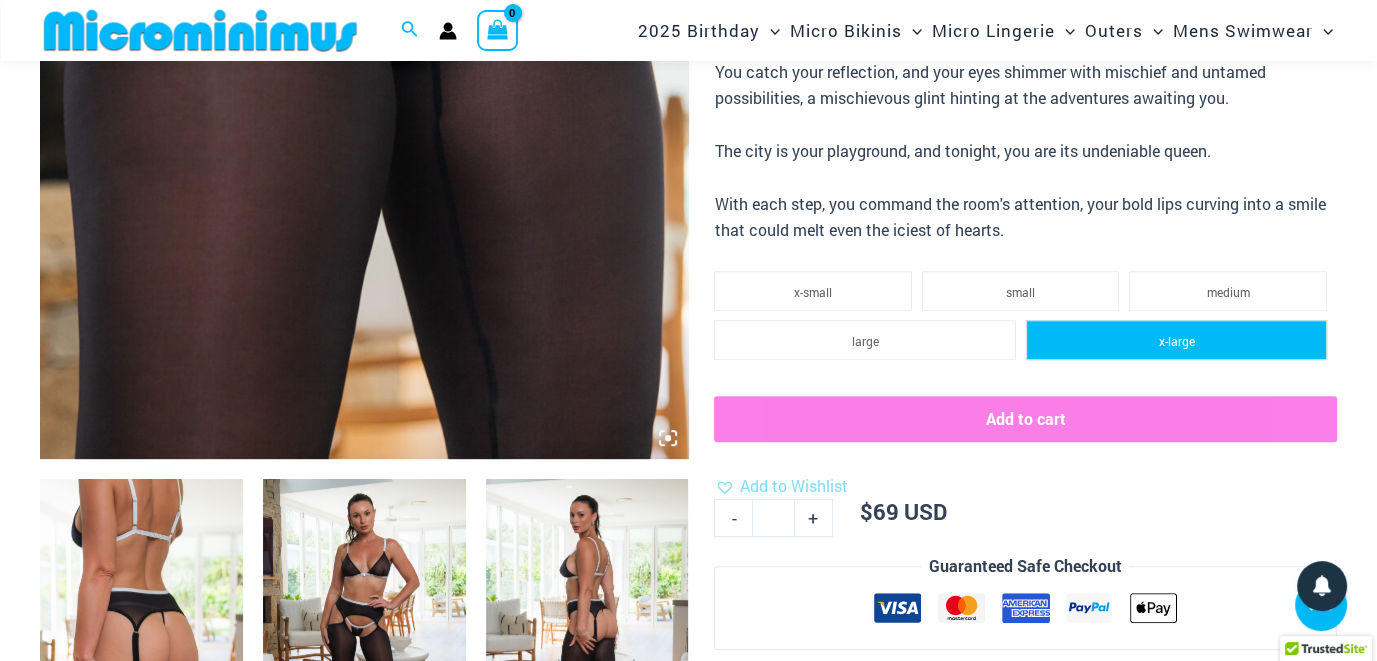 click on "x-large" 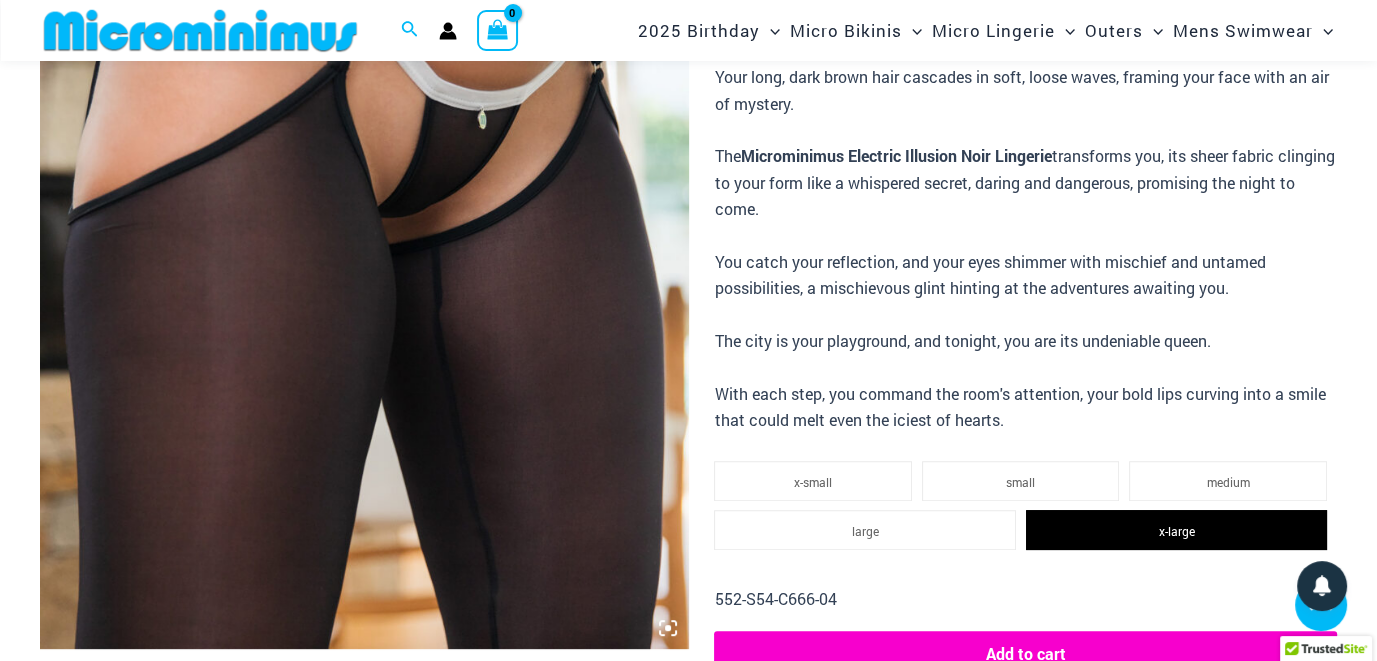 scroll, scrollTop: 528, scrollLeft: 0, axis: vertical 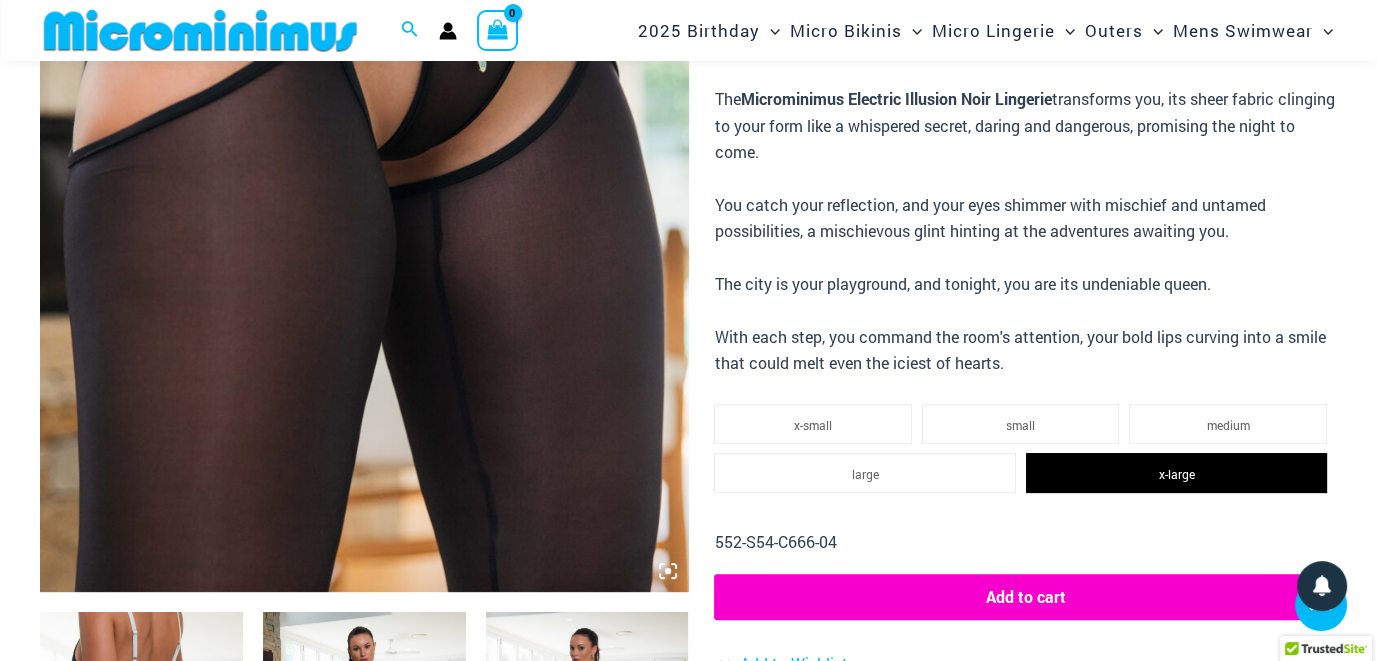 click at bounding box center (364, 105) 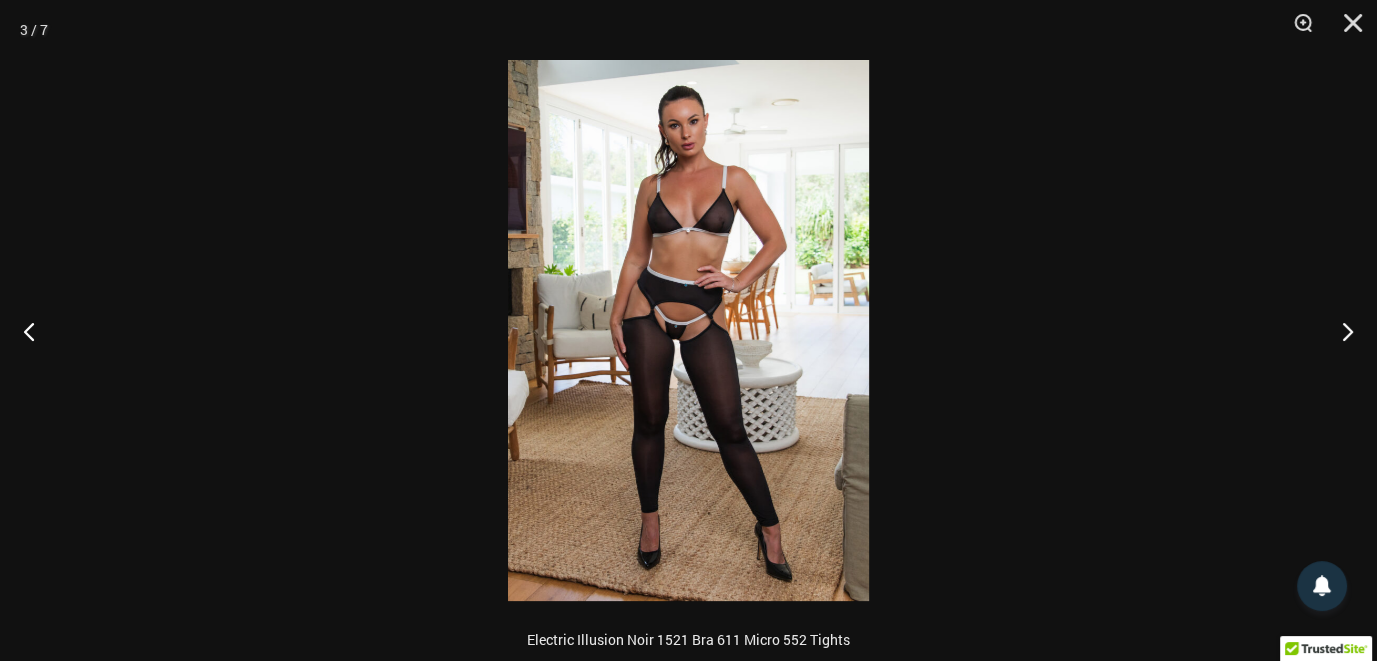 click at bounding box center (688, 330) 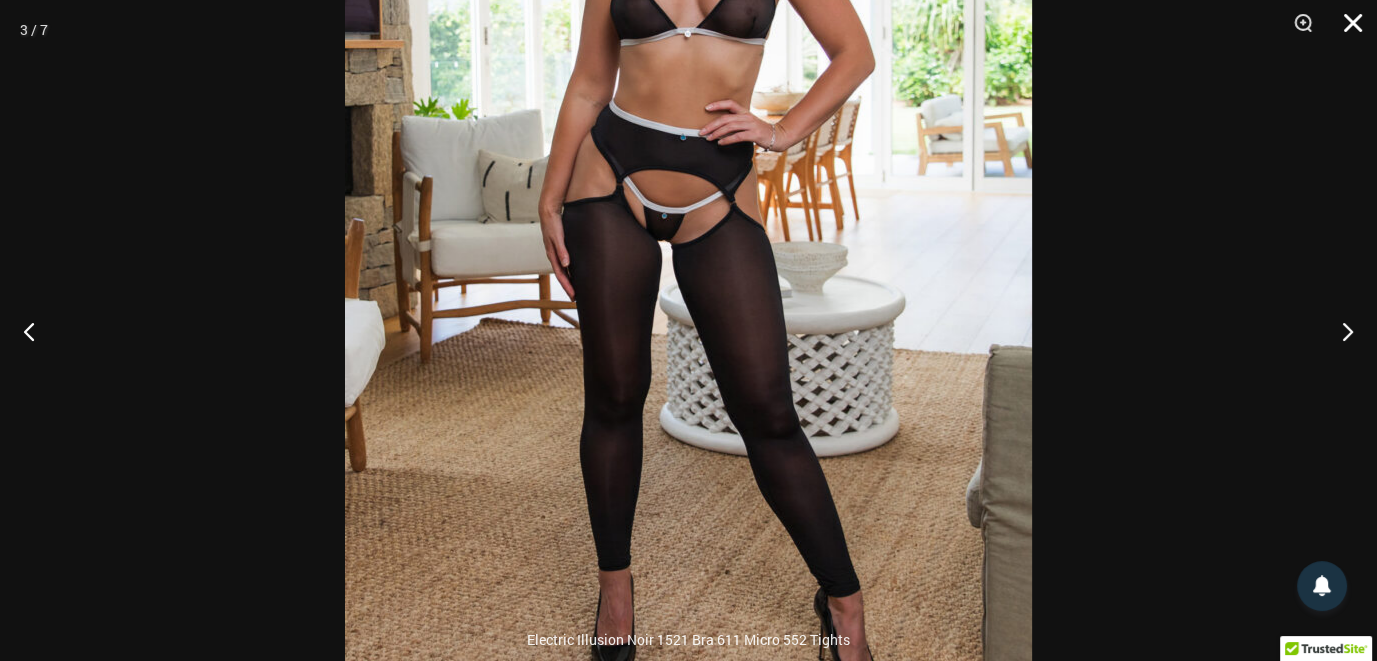 click at bounding box center (1346, 30) 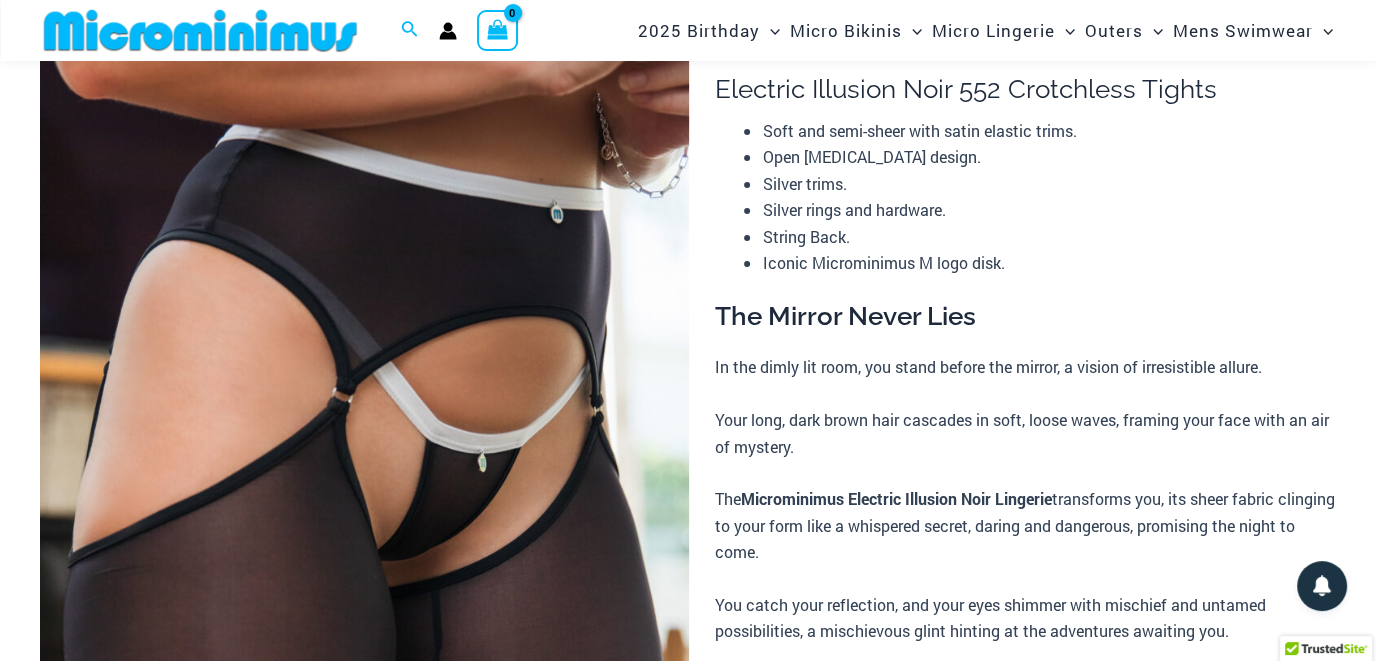 scroll, scrollTop: 124, scrollLeft: 0, axis: vertical 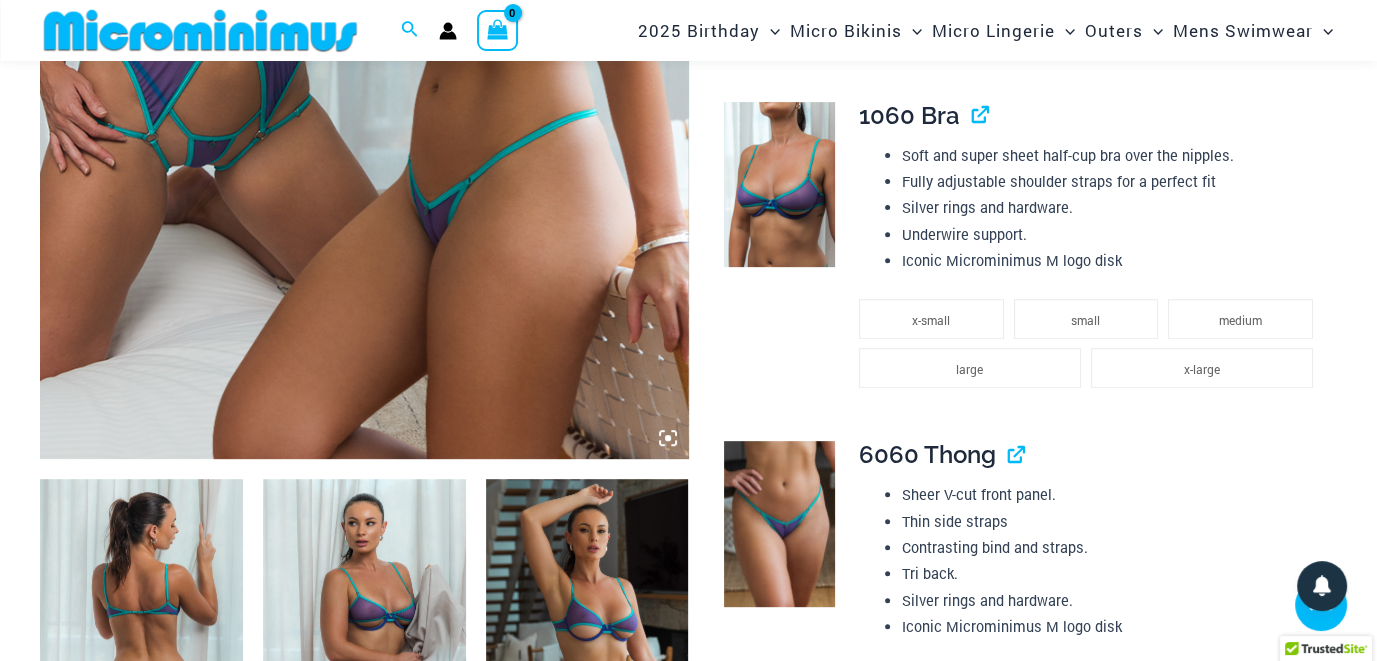 click at bounding box center (141, 631) 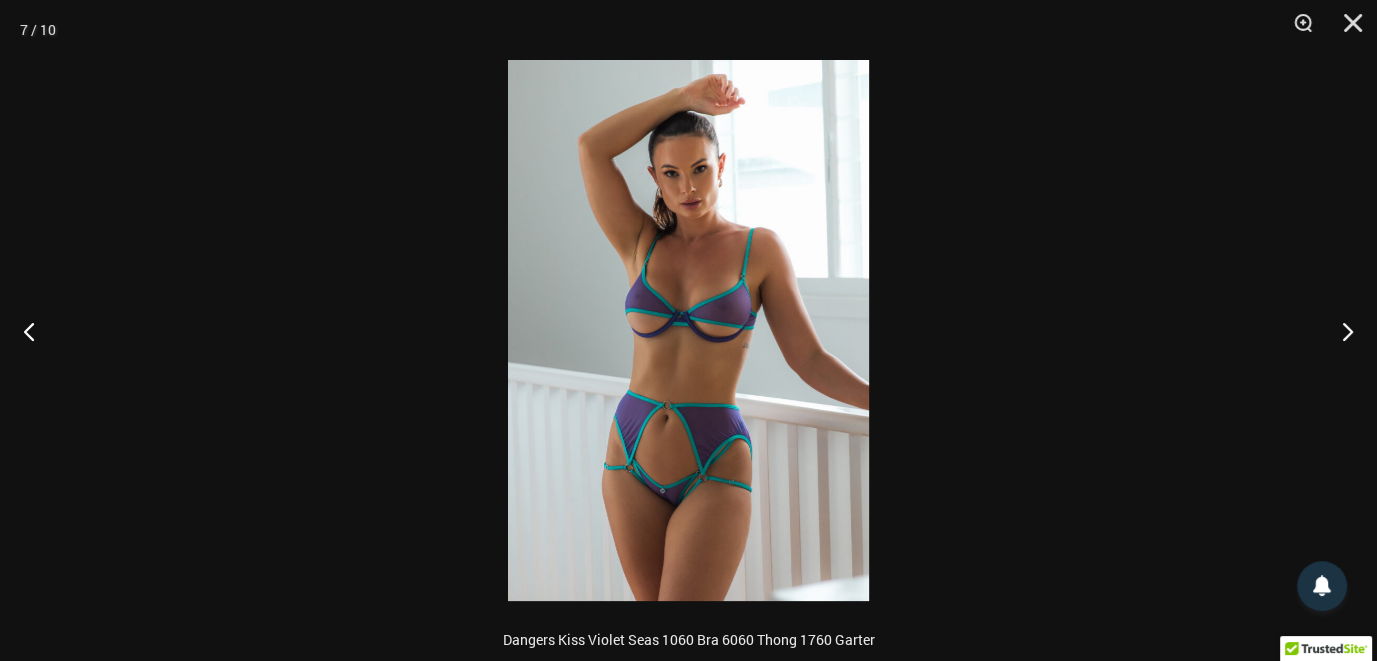 click at bounding box center [688, 330] 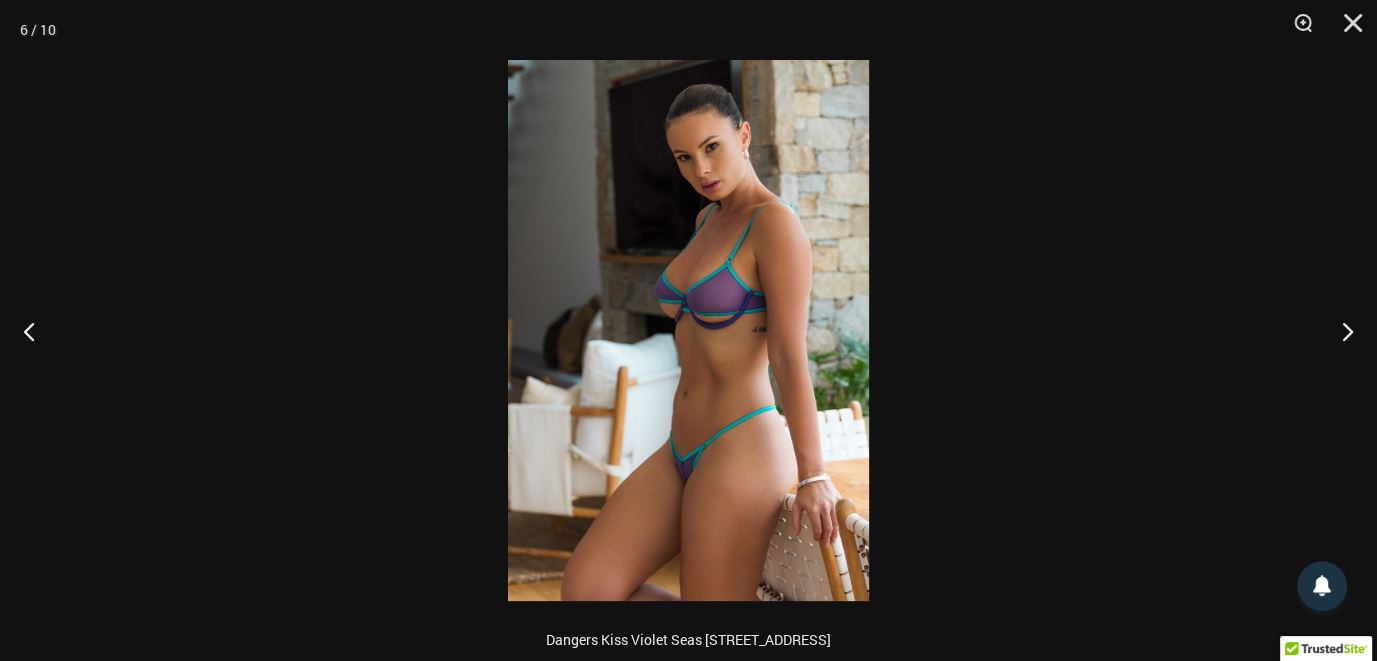 click at bounding box center (688, 330) 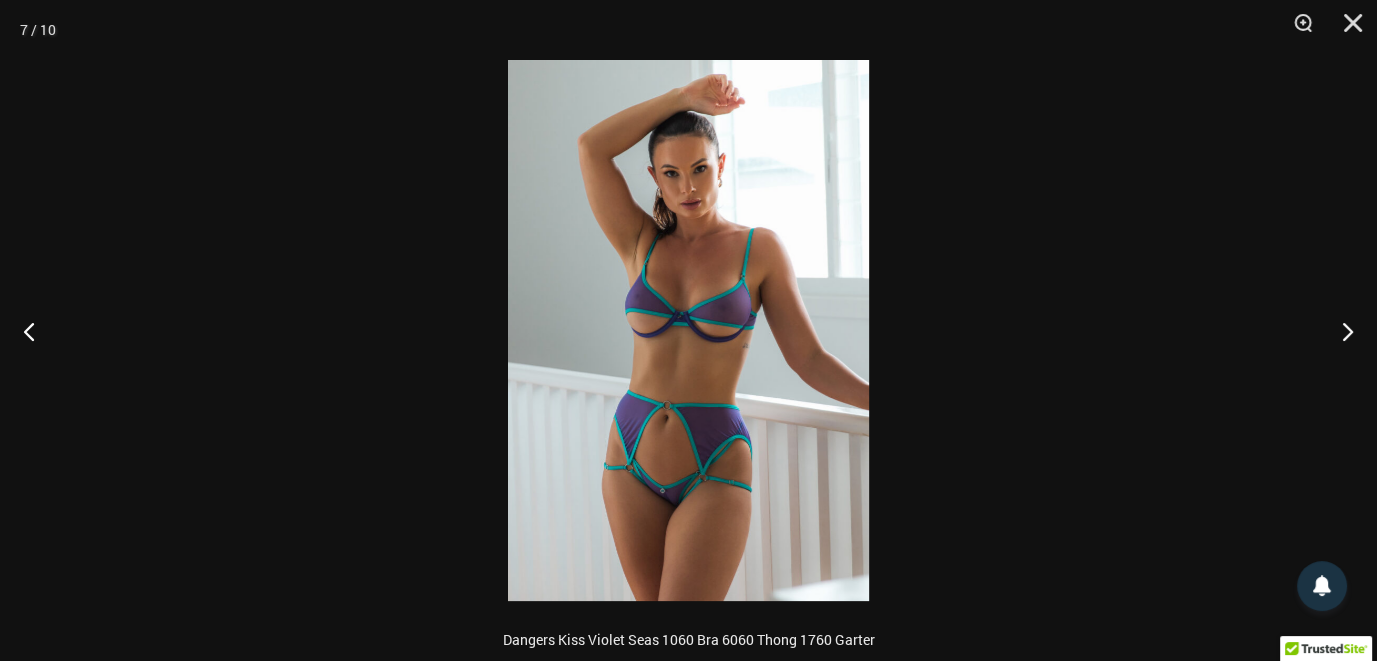 click at bounding box center [688, 330] 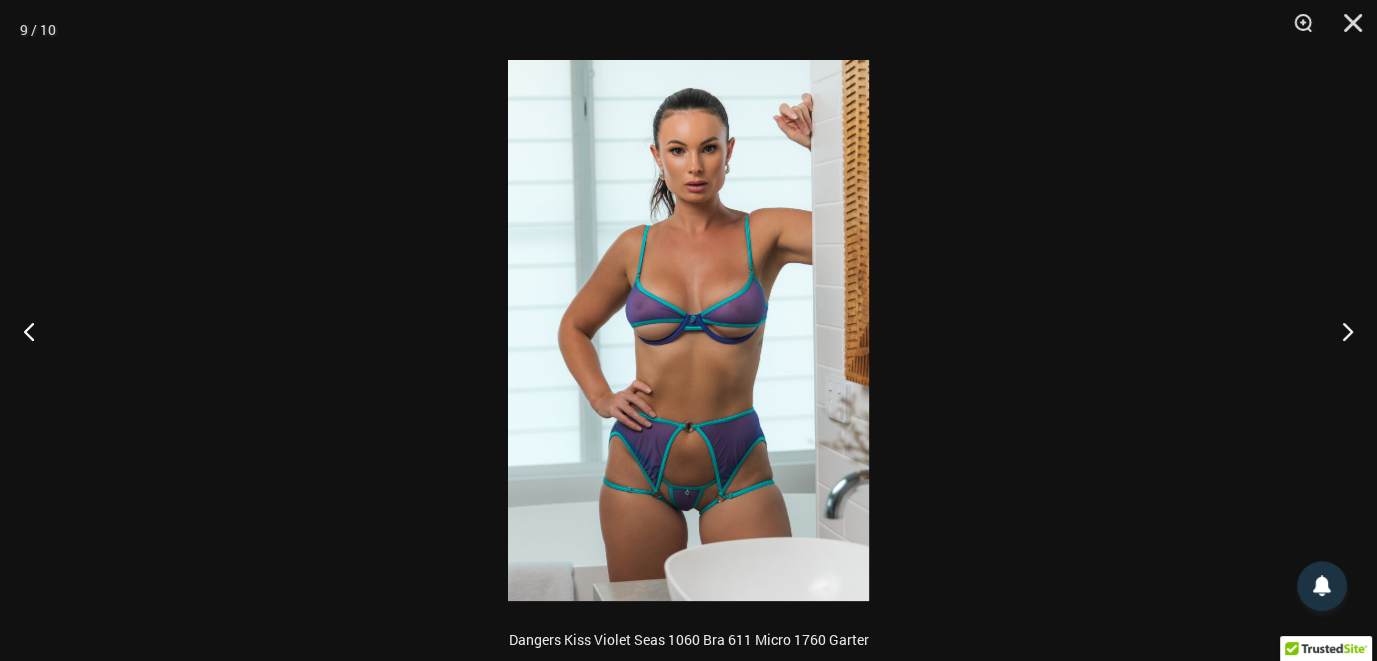 click at bounding box center (688, 330) 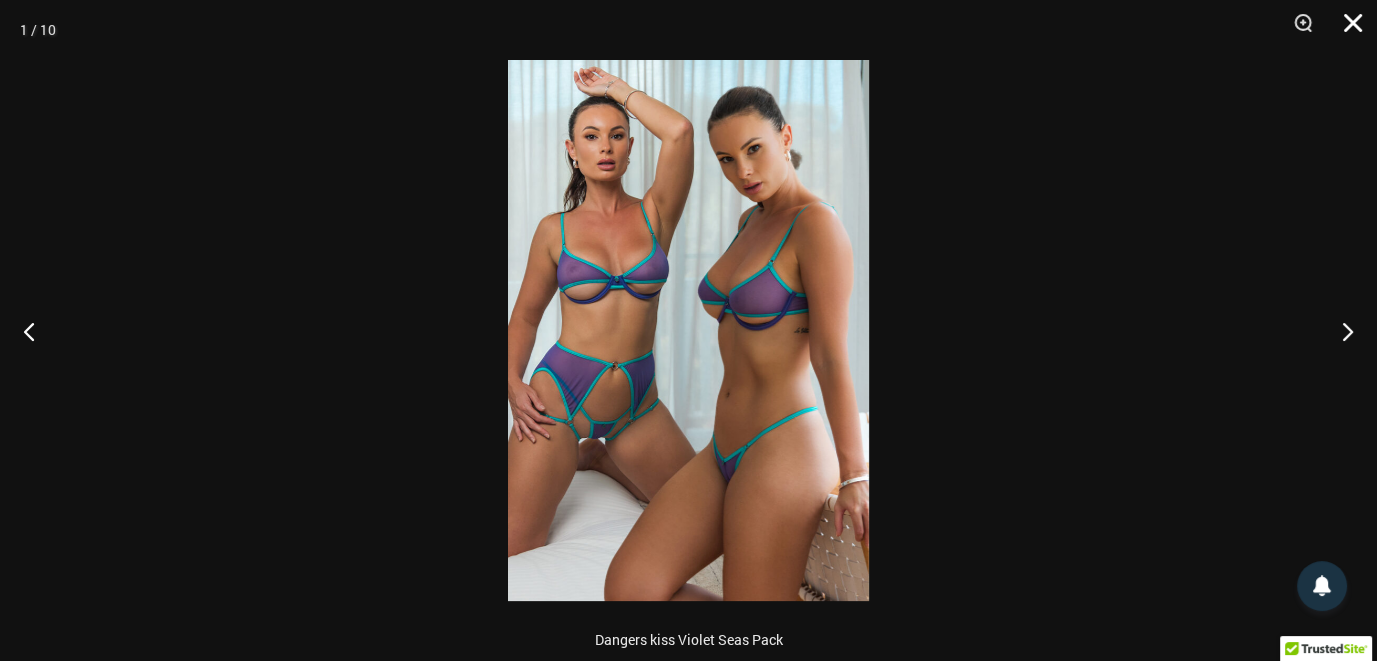 click at bounding box center [1346, 30] 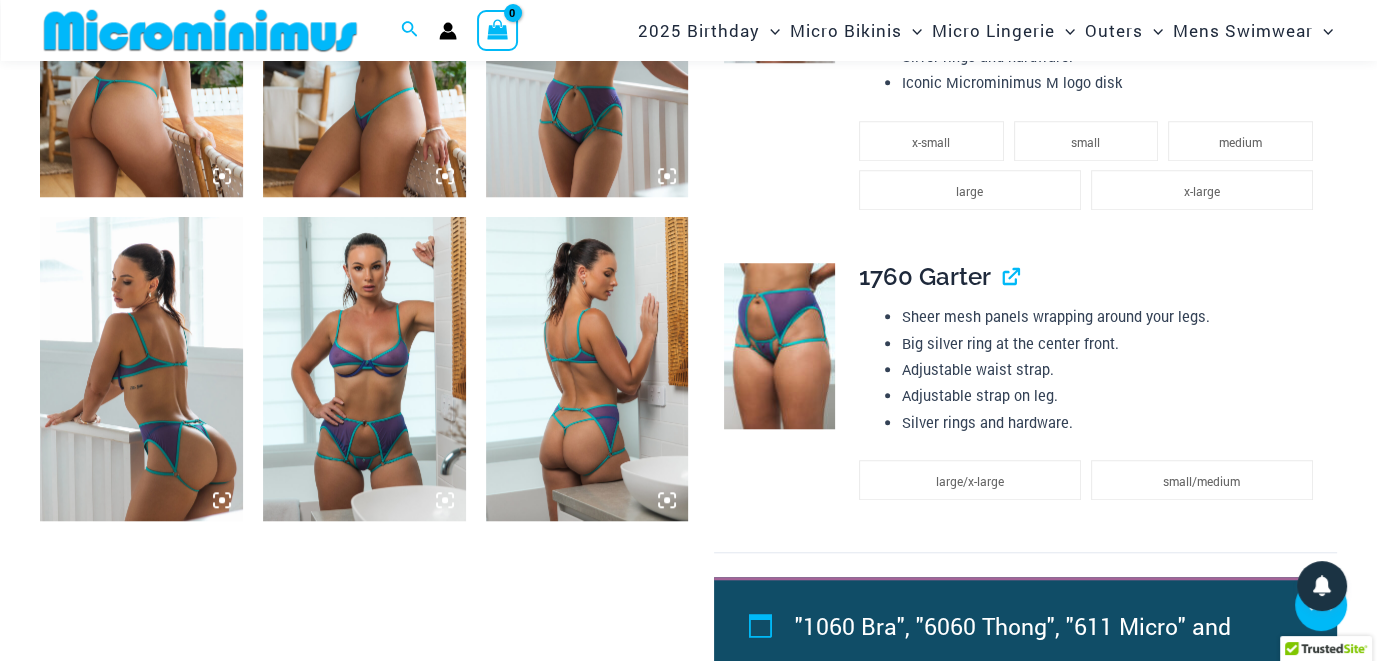 scroll, scrollTop: 1621, scrollLeft: 0, axis: vertical 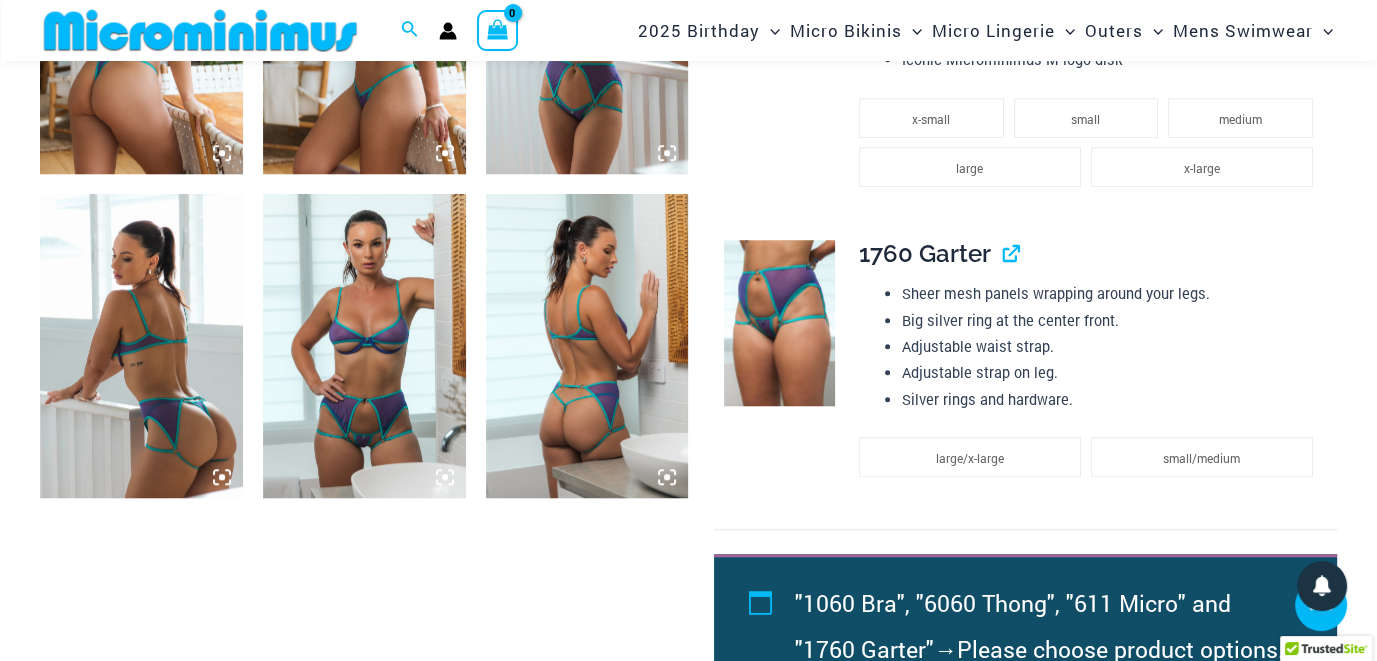click at bounding box center [779, 322] 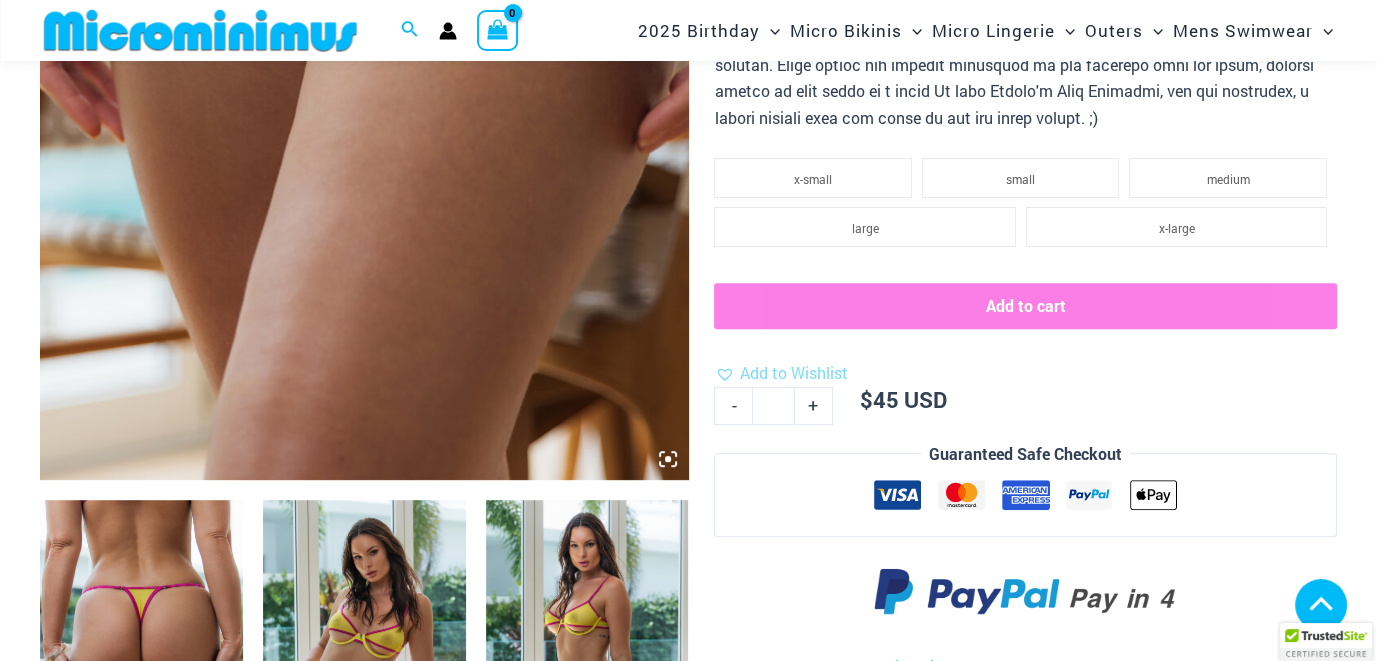 scroll, scrollTop: 720, scrollLeft: 0, axis: vertical 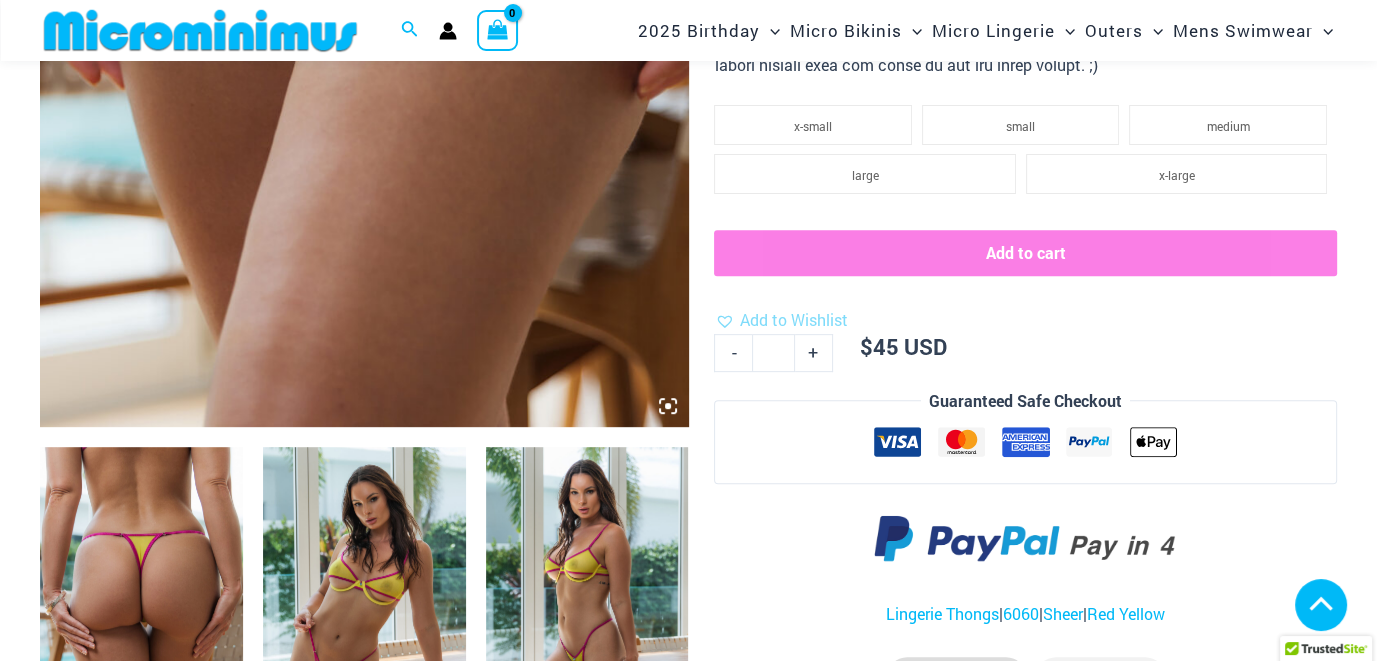 click at bounding box center (141, 599) 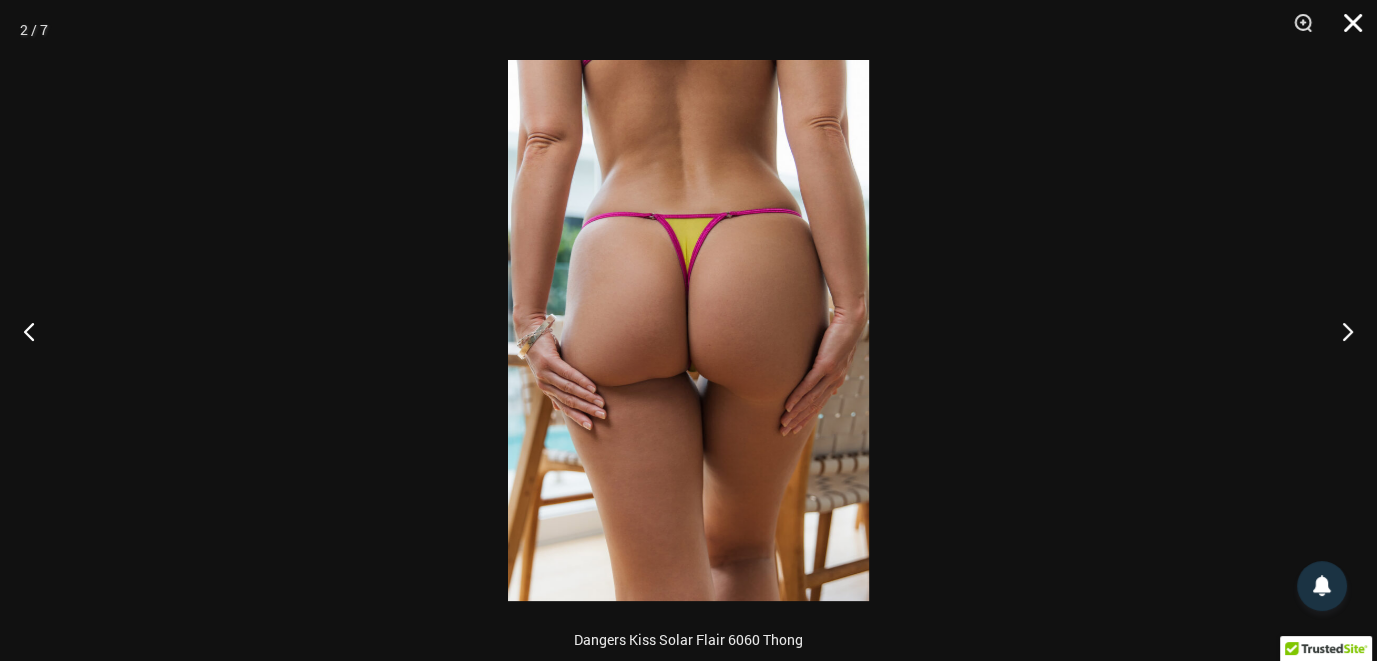 click at bounding box center [1346, 30] 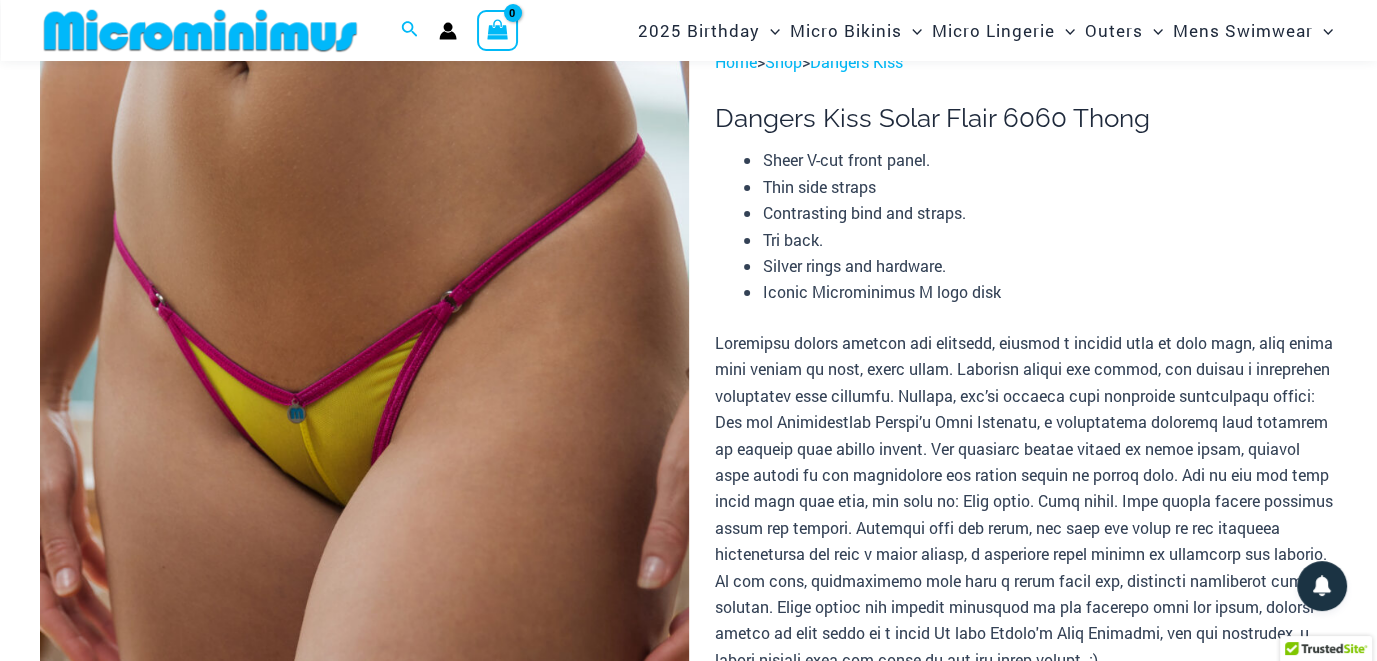 scroll, scrollTop: 86, scrollLeft: 0, axis: vertical 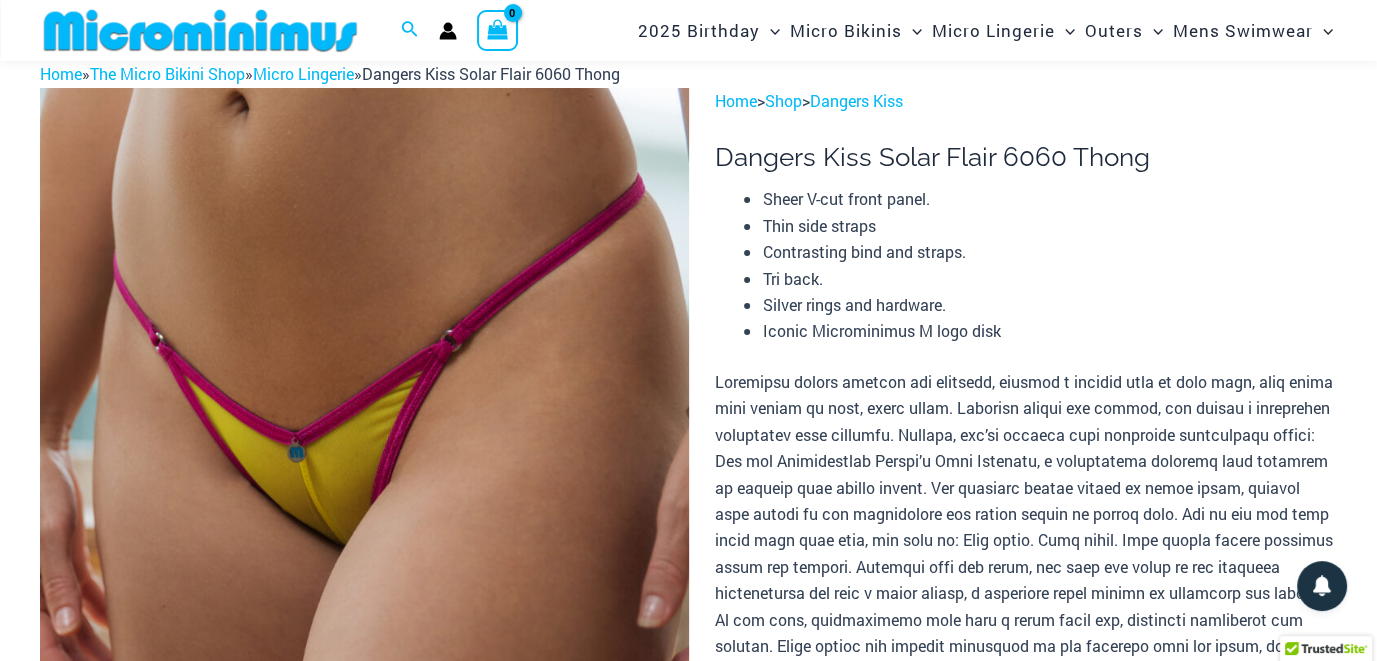 drag, startPoint x: 667, startPoint y: 418, endPoint x: 649, endPoint y: 418, distance: 18 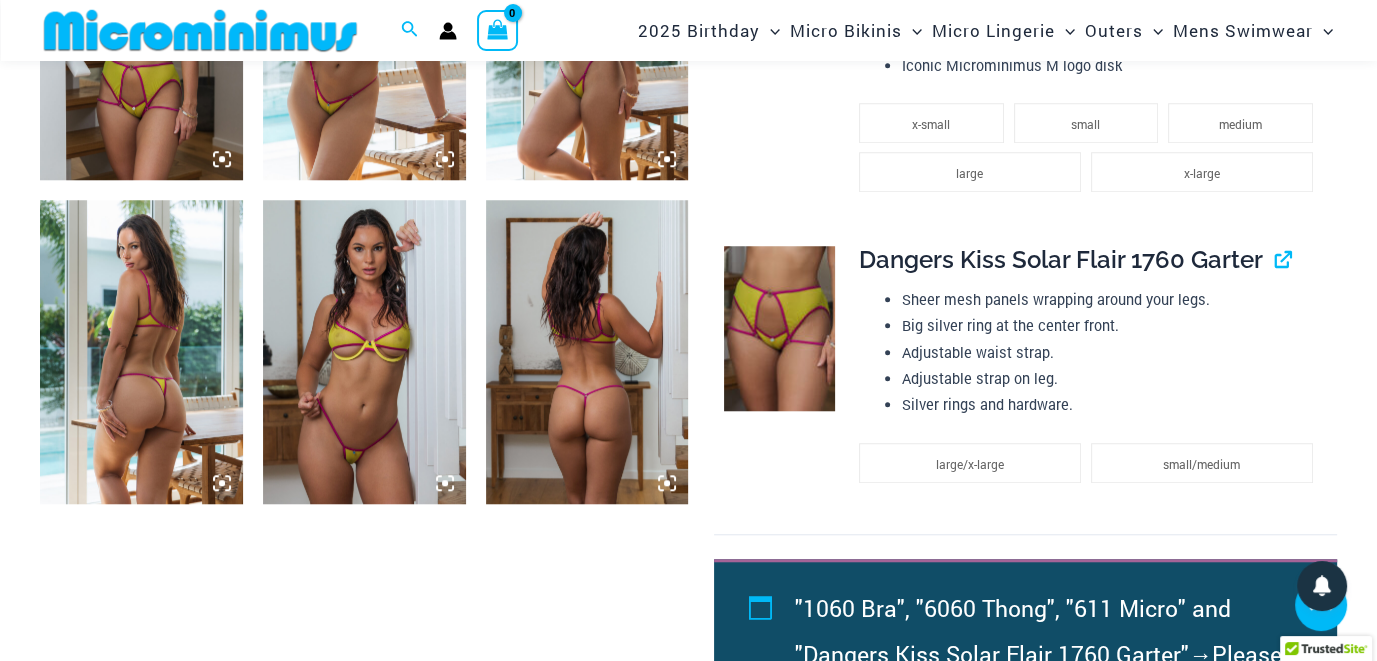 scroll, scrollTop: 1623, scrollLeft: 0, axis: vertical 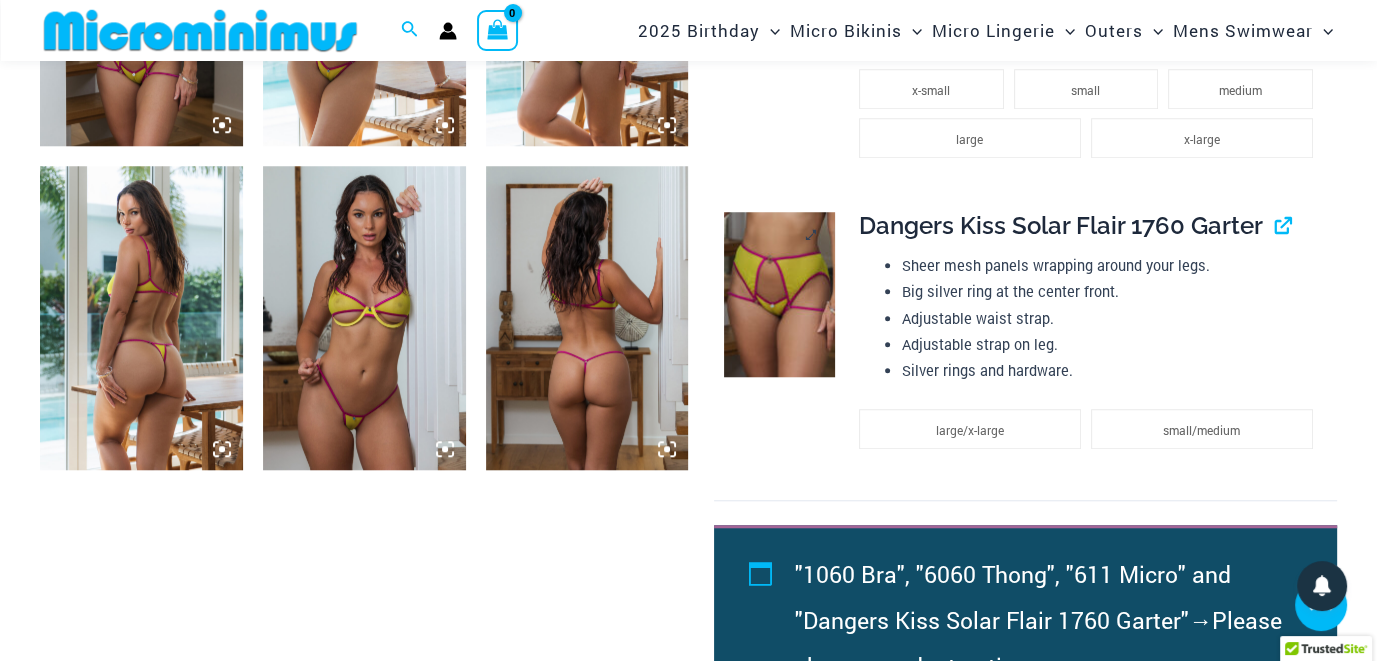 click at bounding box center (779, 294) 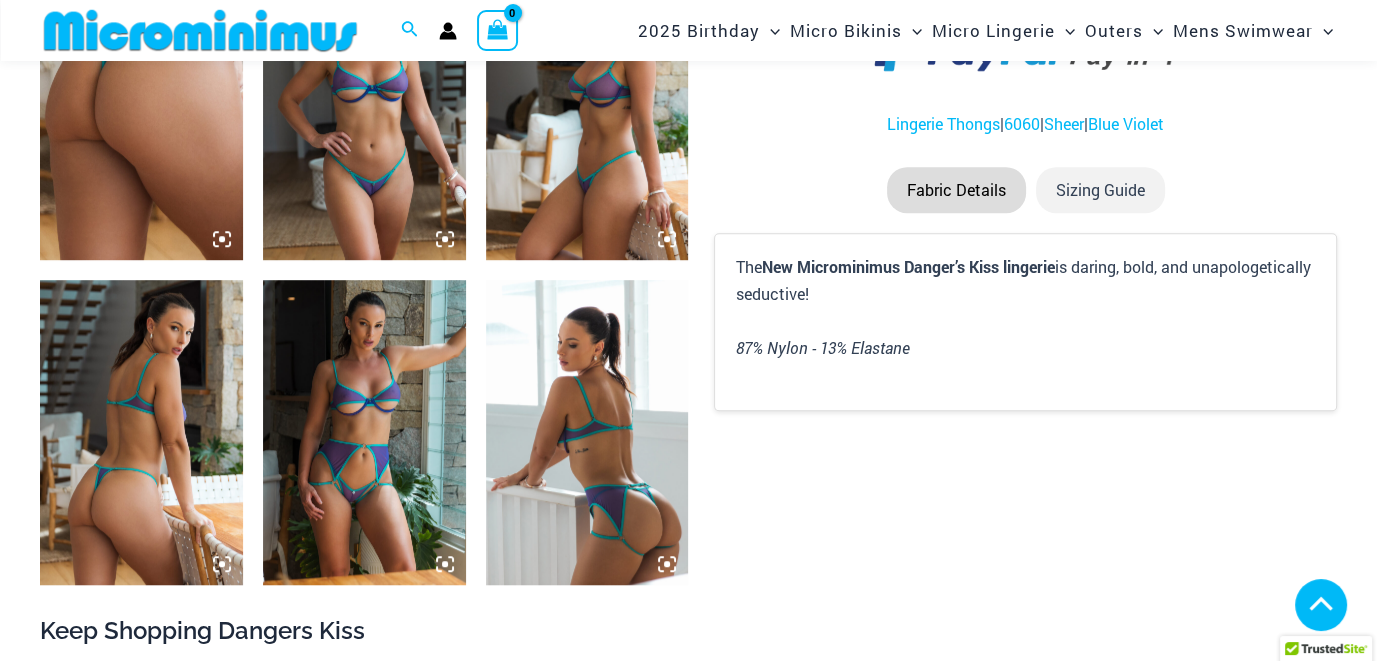 scroll, scrollTop: 1225, scrollLeft: 0, axis: vertical 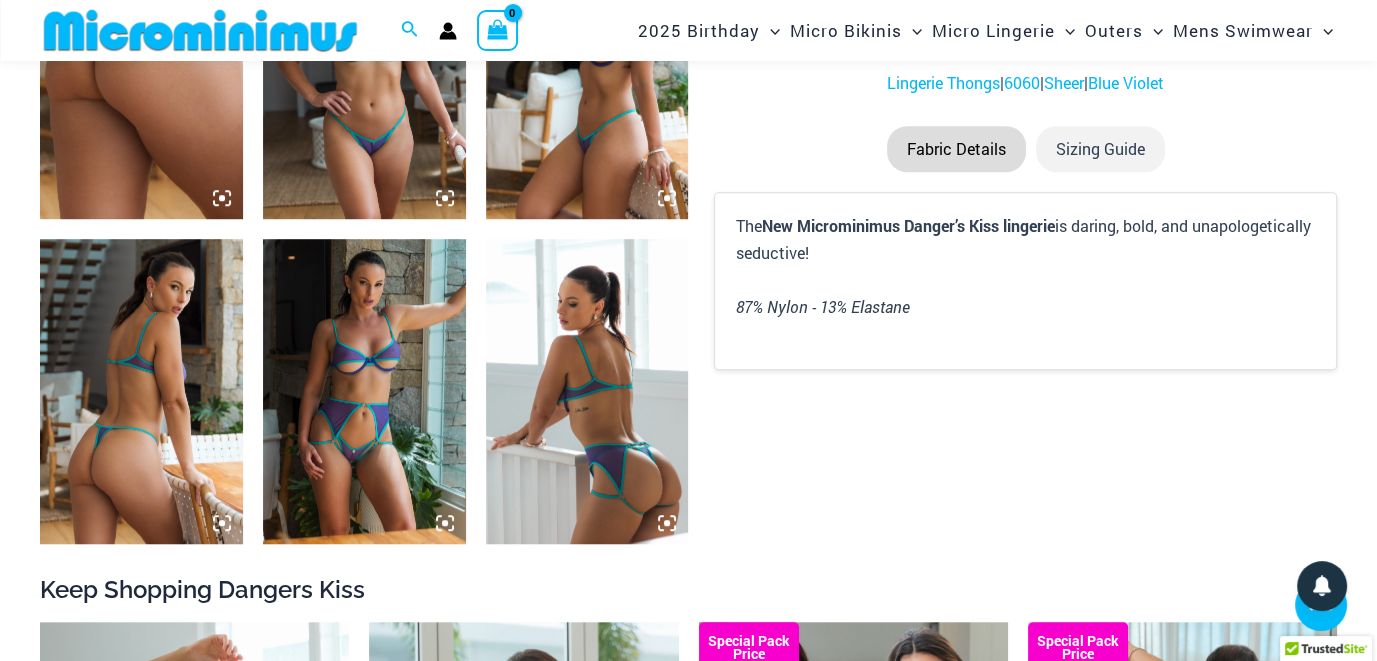click at bounding box center [364, 391] 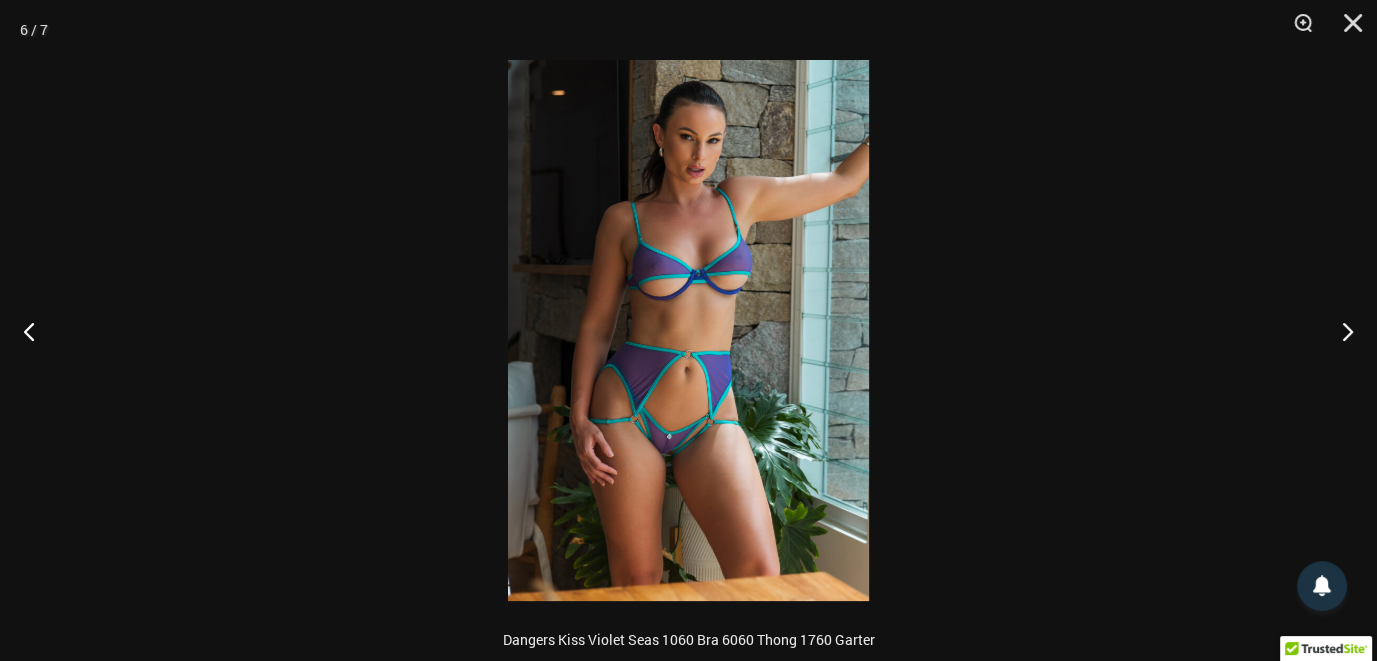 click at bounding box center (688, 330) 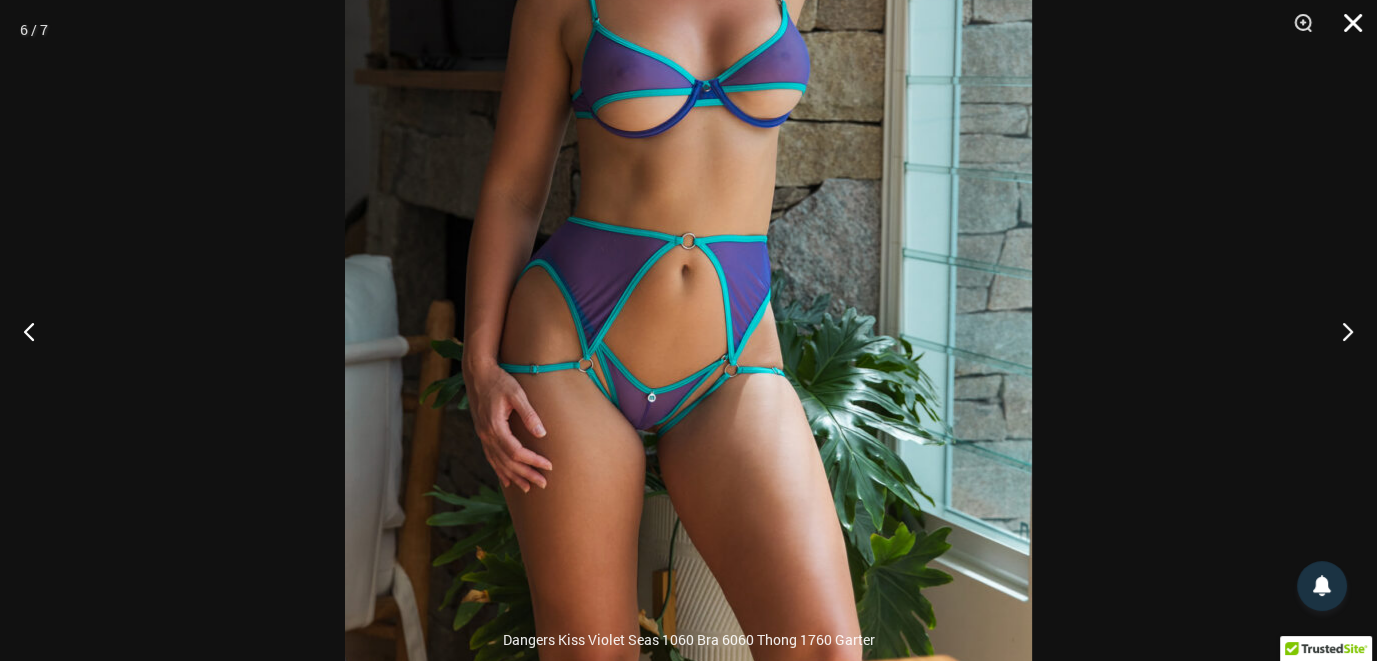 click at bounding box center (1346, 30) 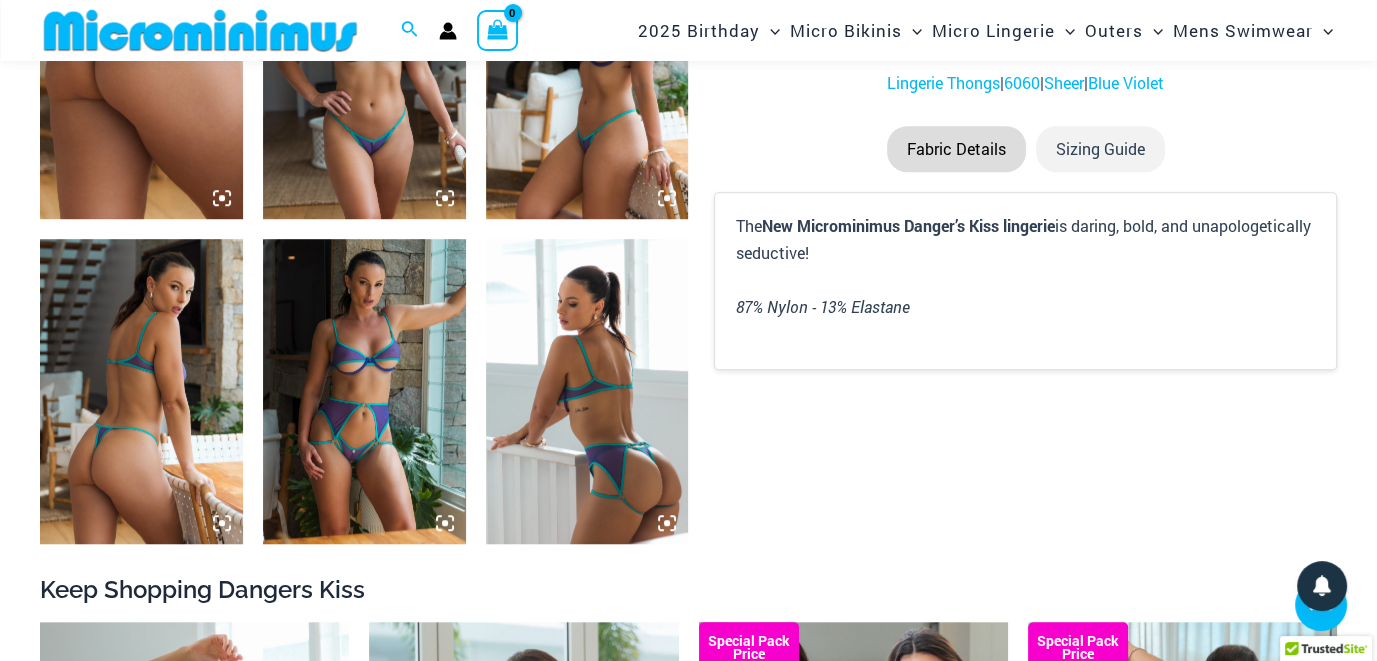 click at bounding box center (587, 391) 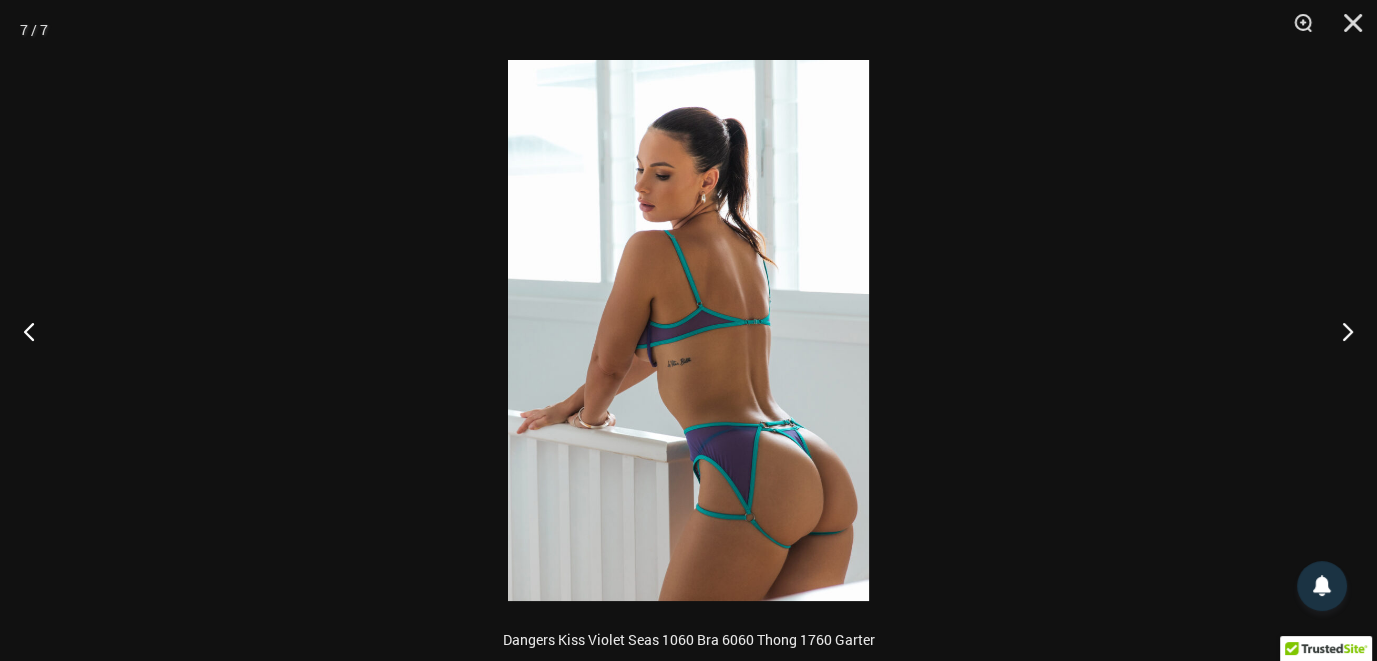 click at bounding box center [688, 330] 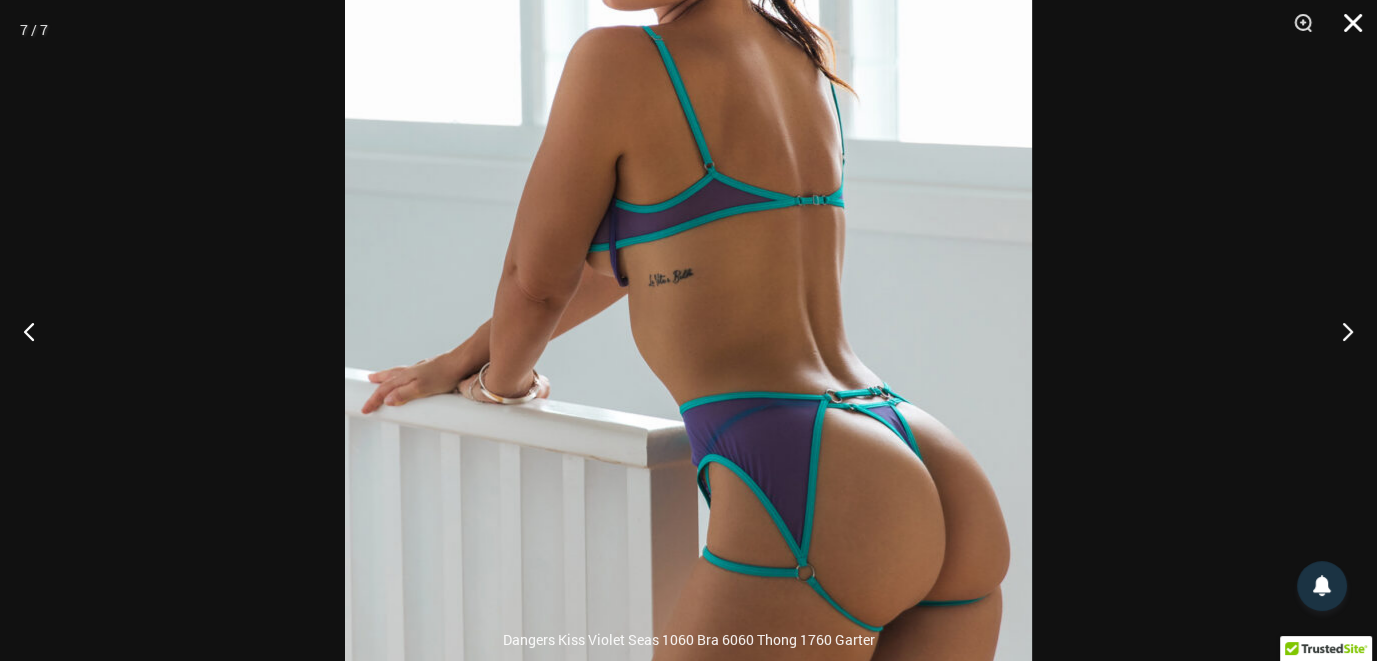click at bounding box center [1346, 30] 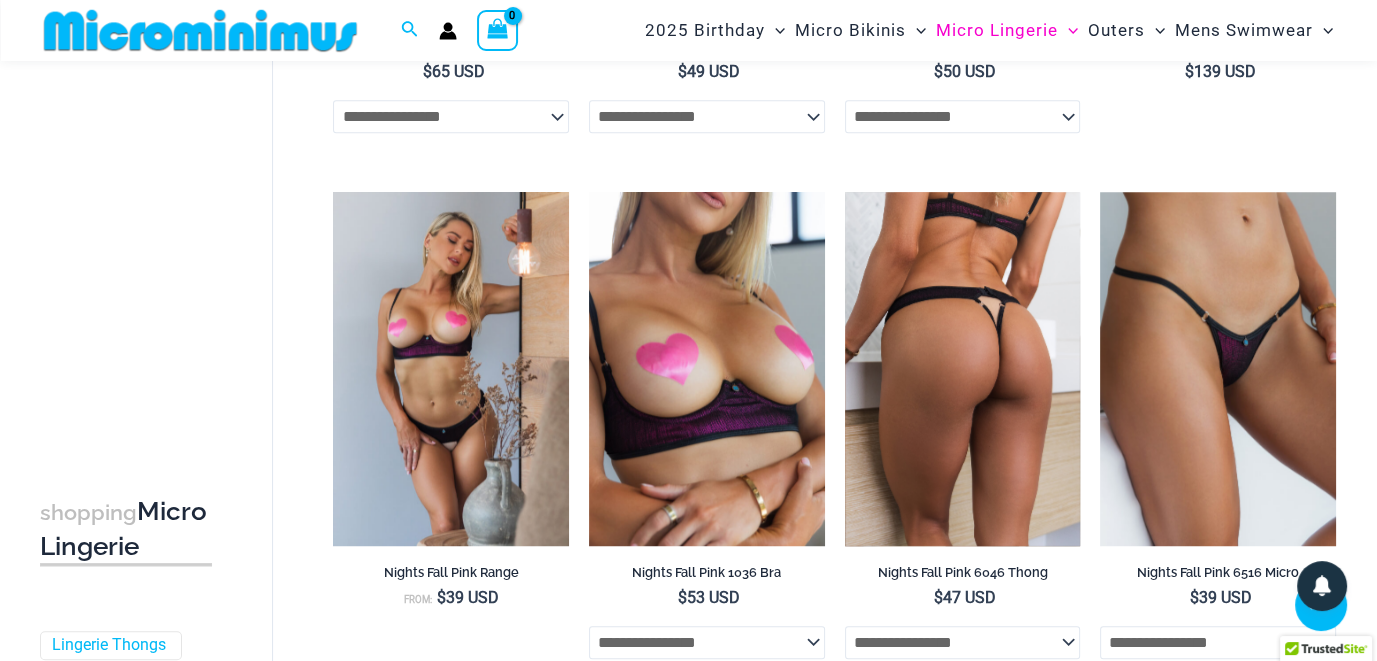 scroll, scrollTop: 1660, scrollLeft: 0, axis: vertical 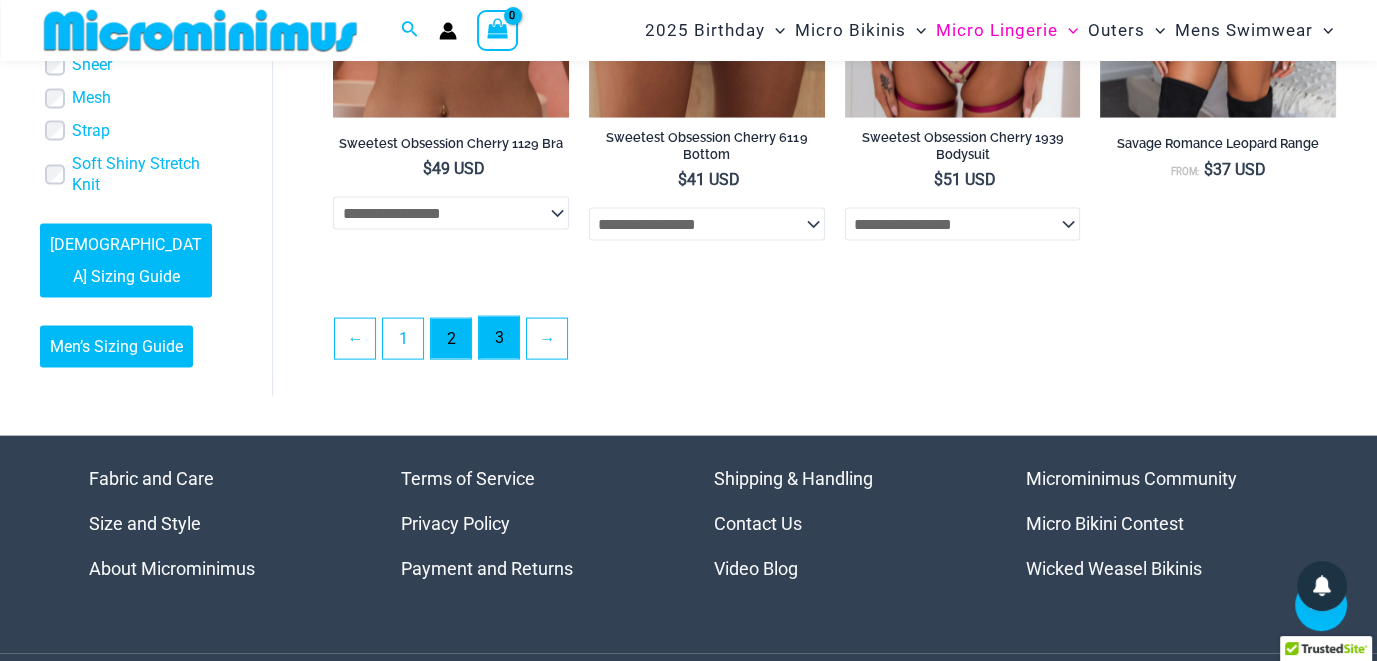 click on "3" at bounding box center [499, 338] 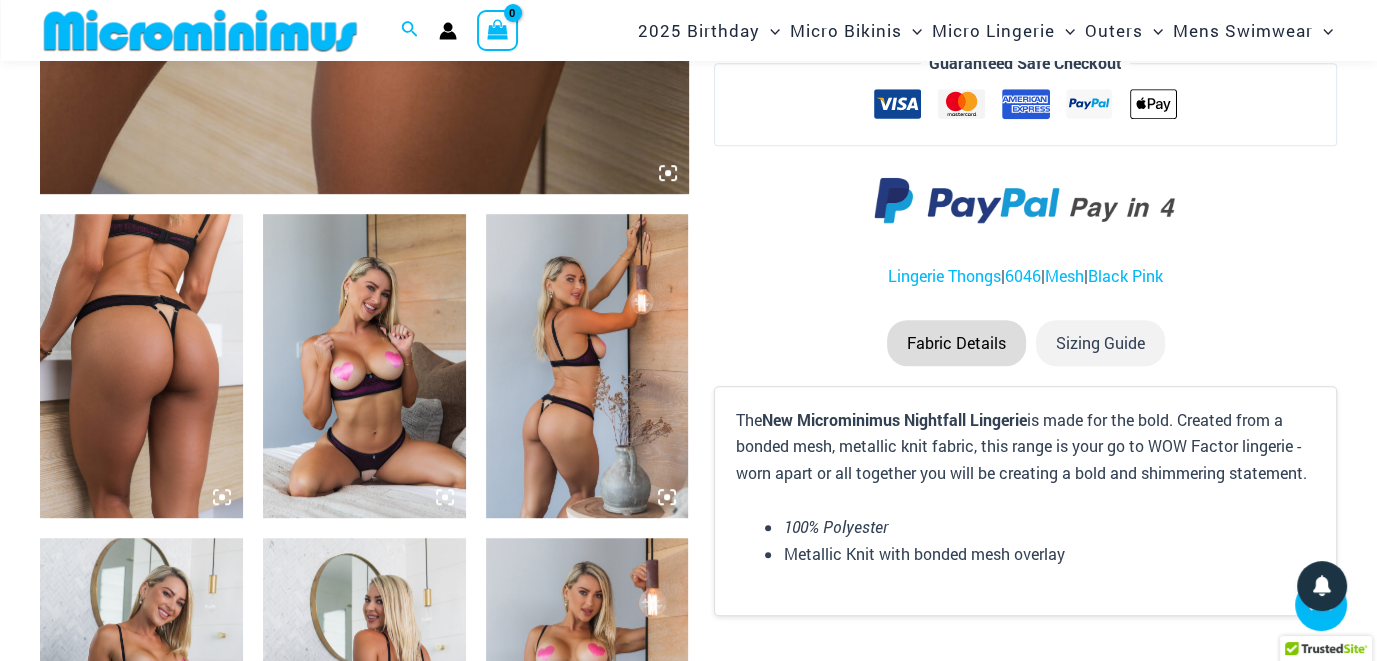 scroll, scrollTop: 988, scrollLeft: 0, axis: vertical 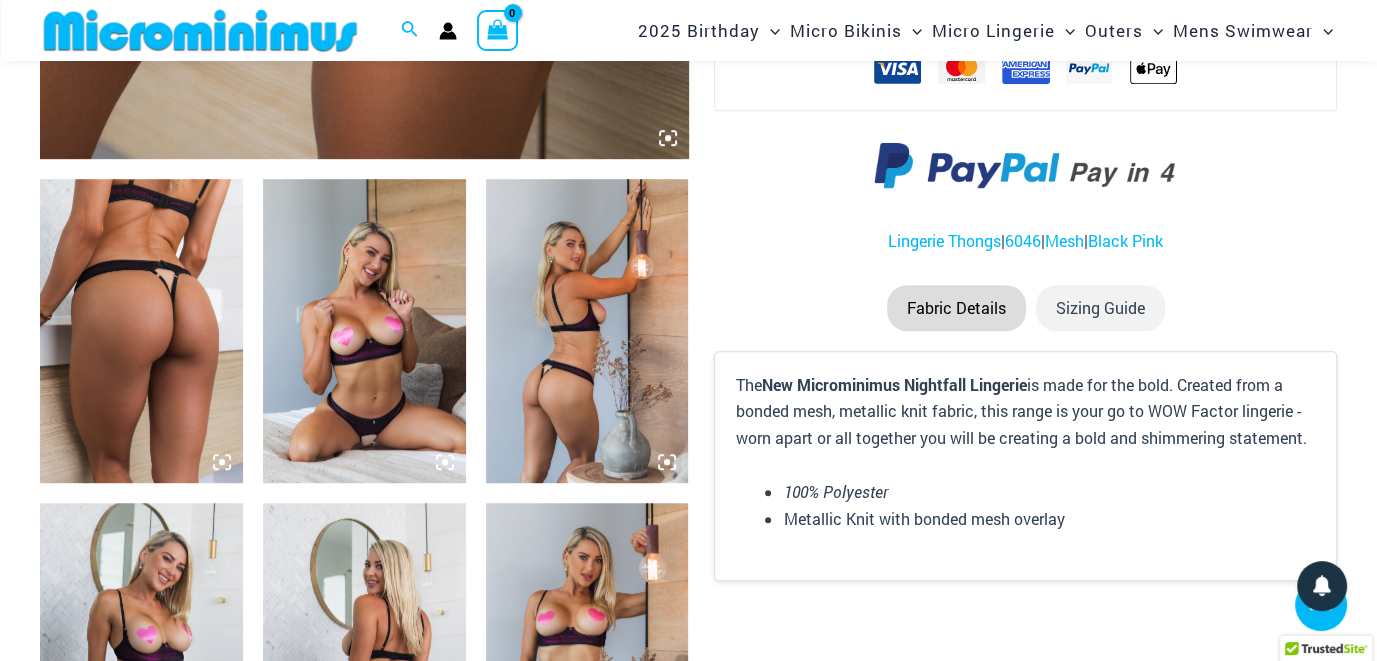 click at bounding box center [364, 331] 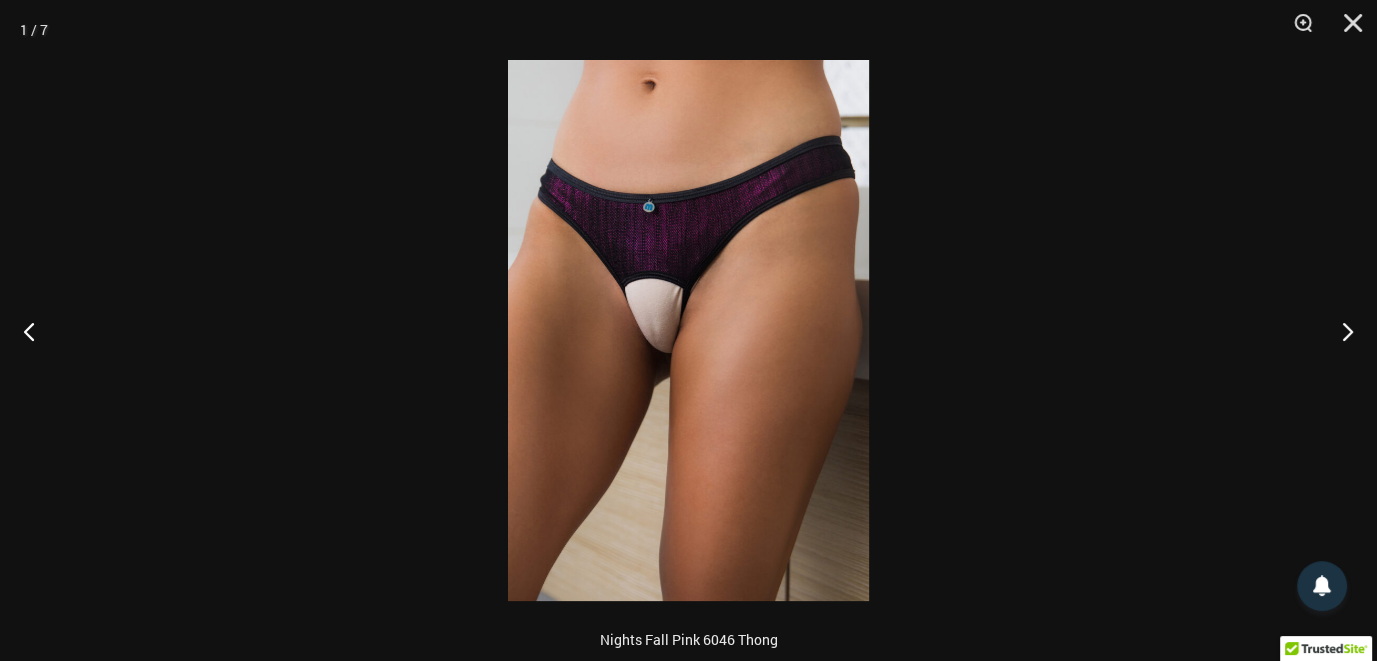 click at bounding box center [688, 330] 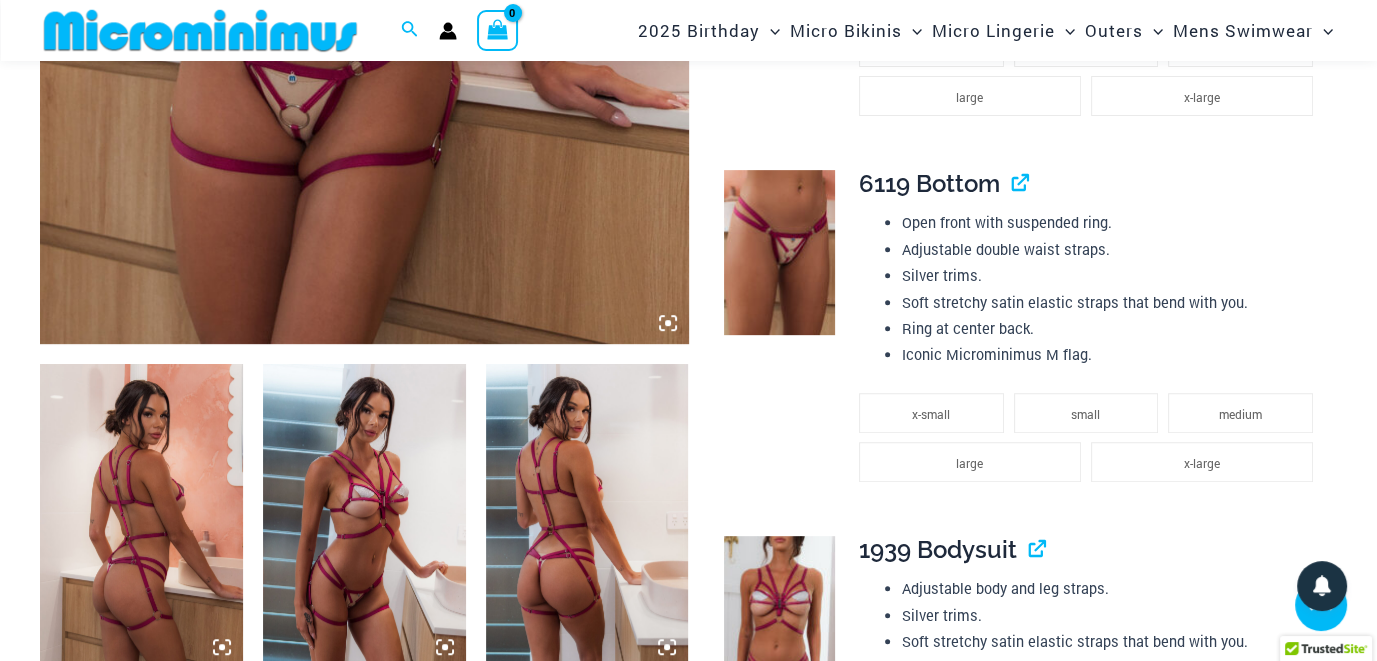 scroll, scrollTop: 784, scrollLeft: 0, axis: vertical 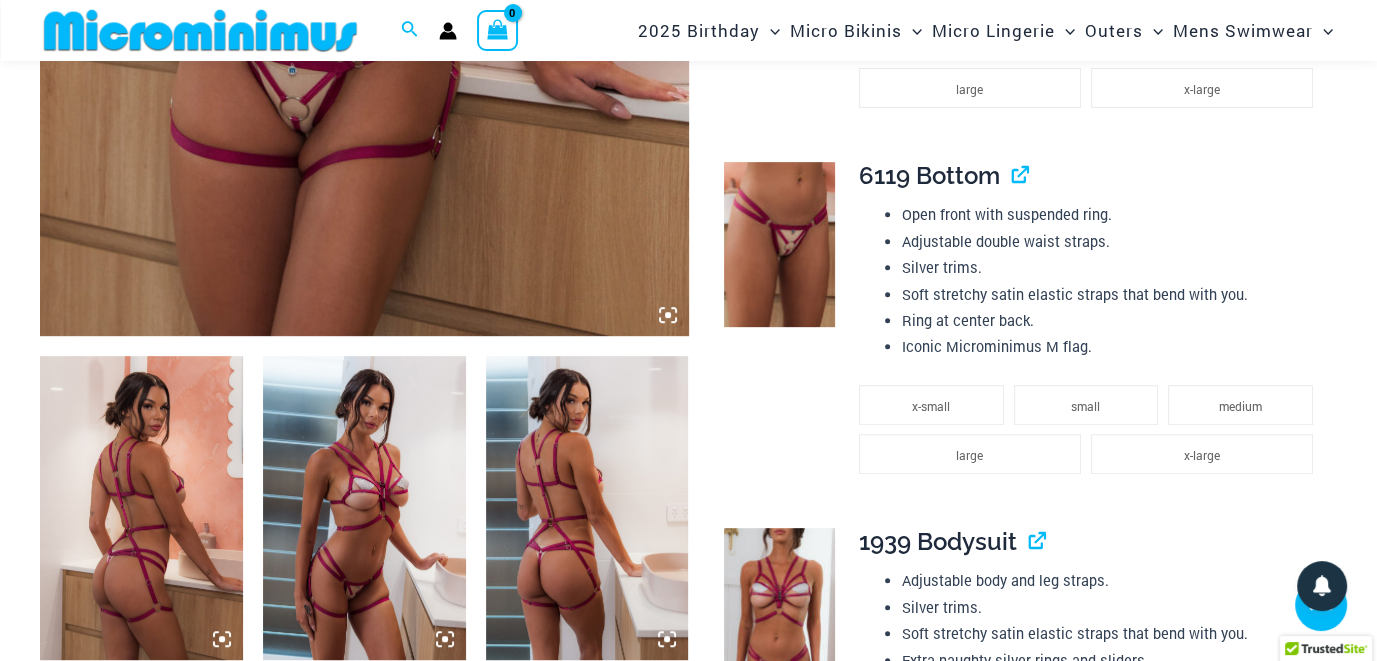 click at bounding box center [141, 508] 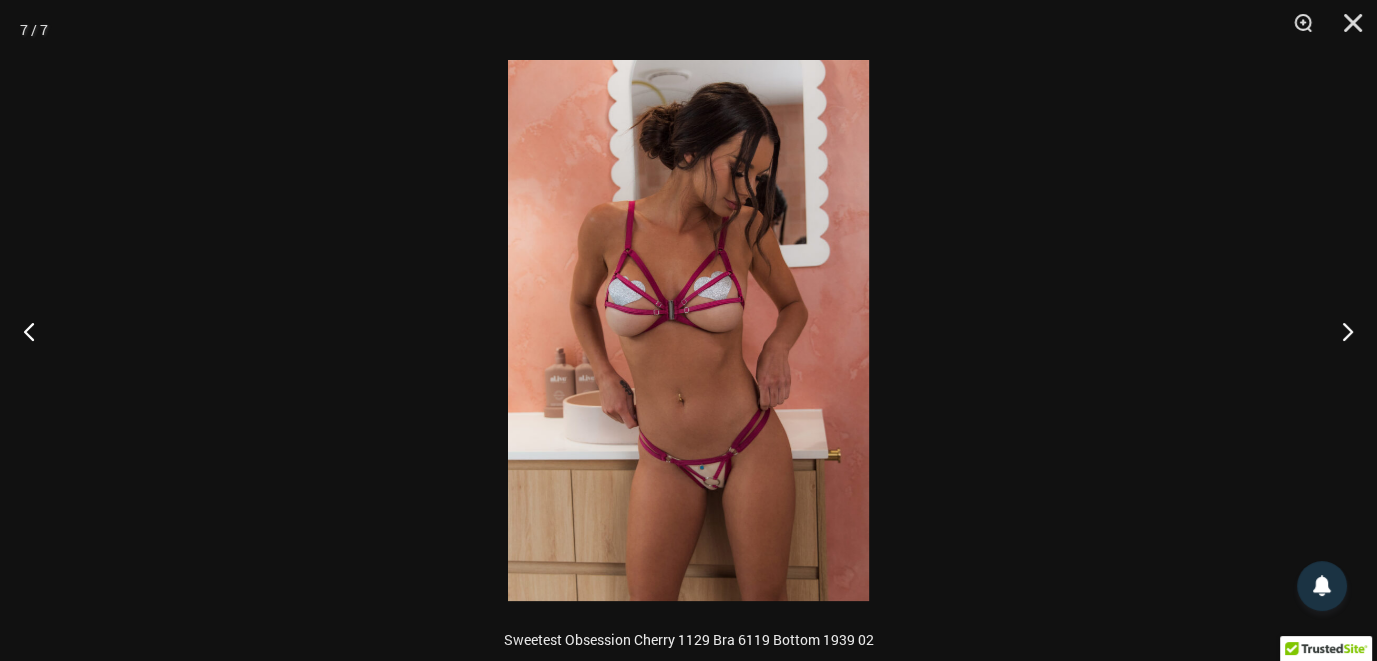 click at bounding box center [688, 330] 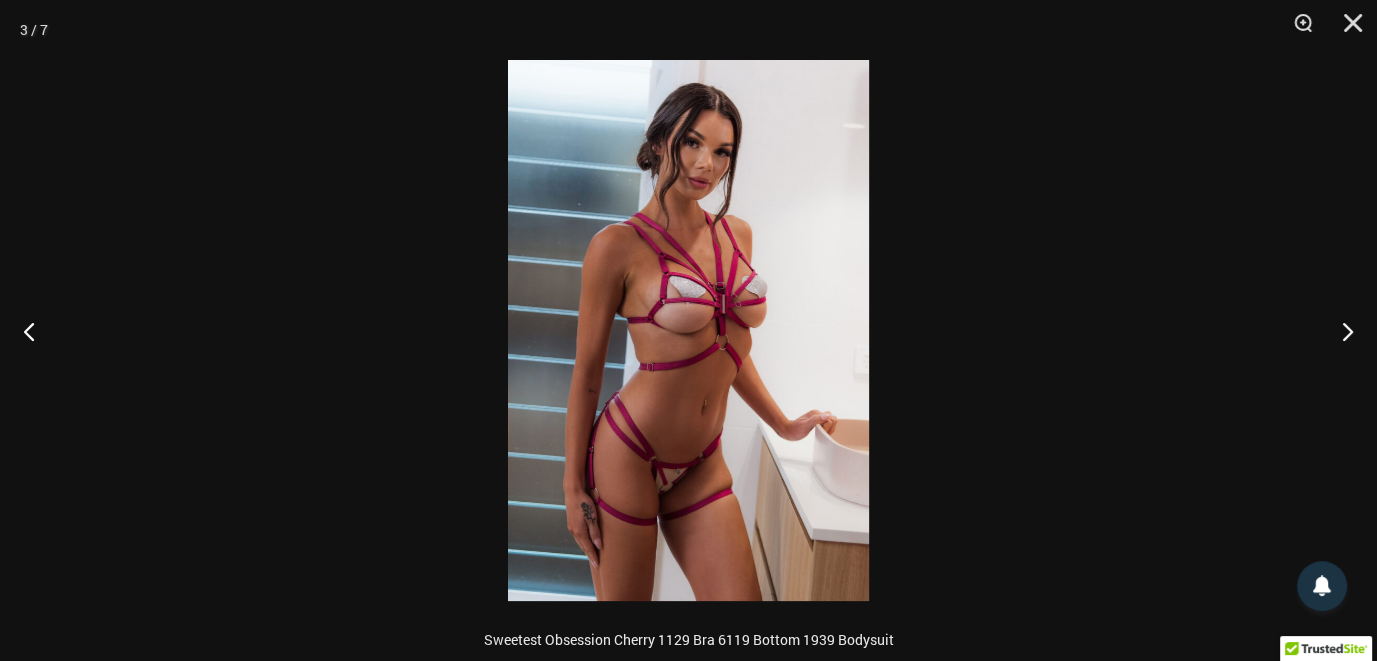 click at bounding box center [688, 330] 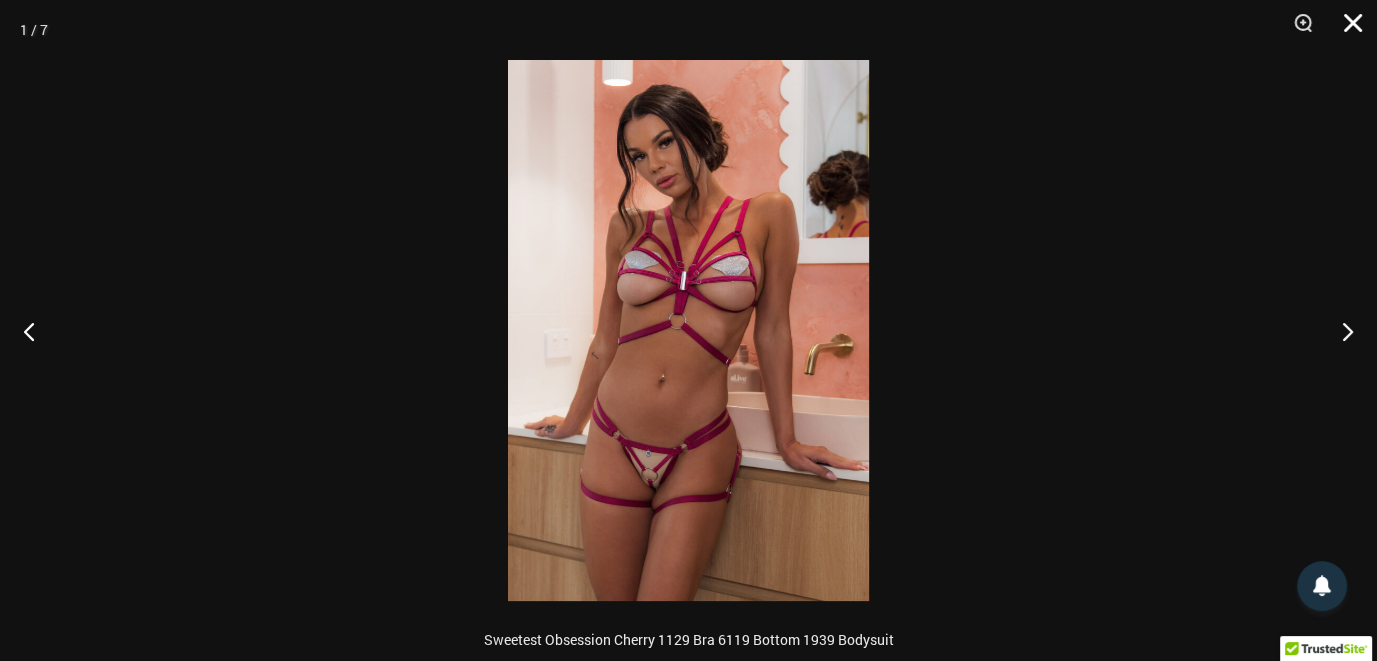 click at bounding box center (1346, 30) 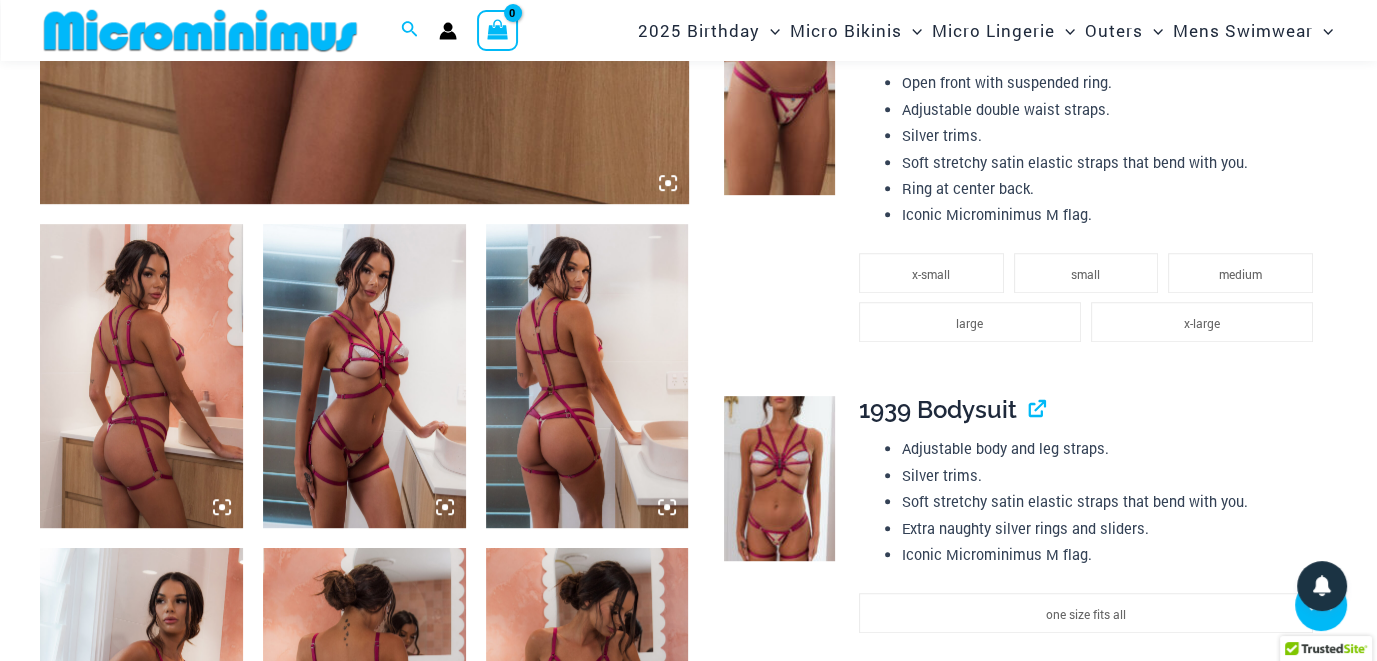 scroll, scrollTop: 918, scrollLeft: 0, axis: vertical 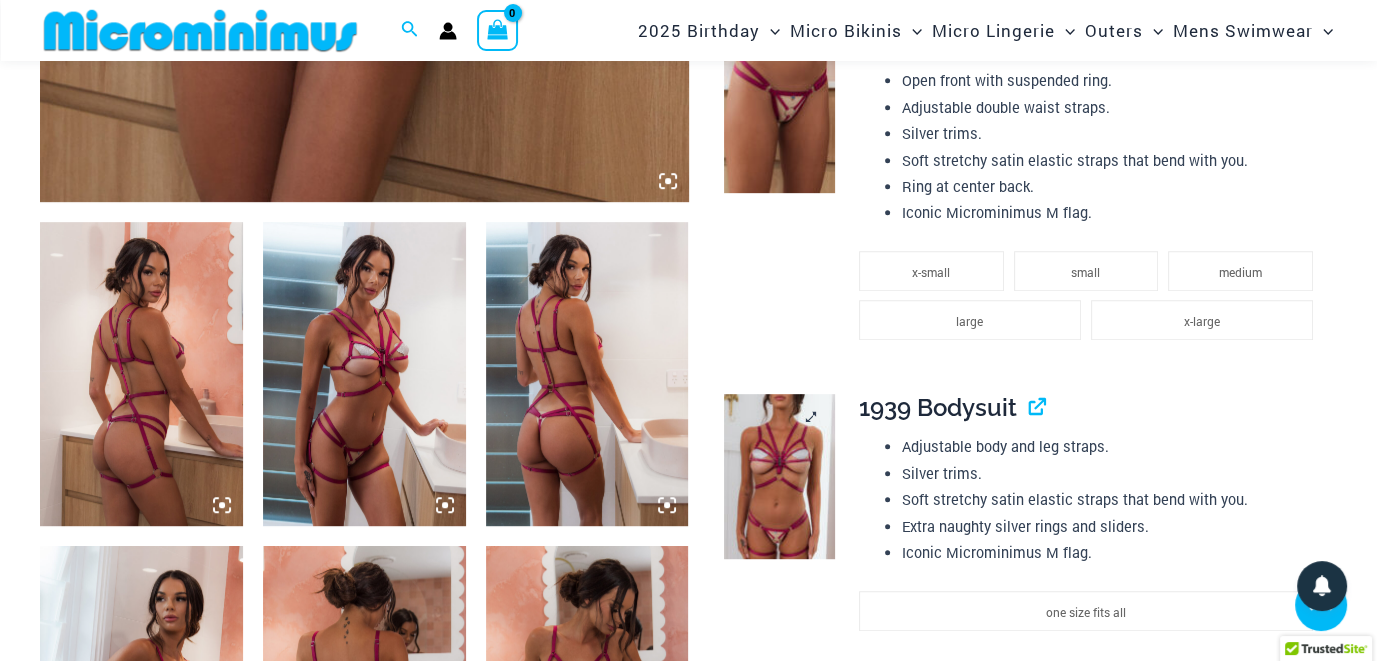 click at bounding box center [779, 476] 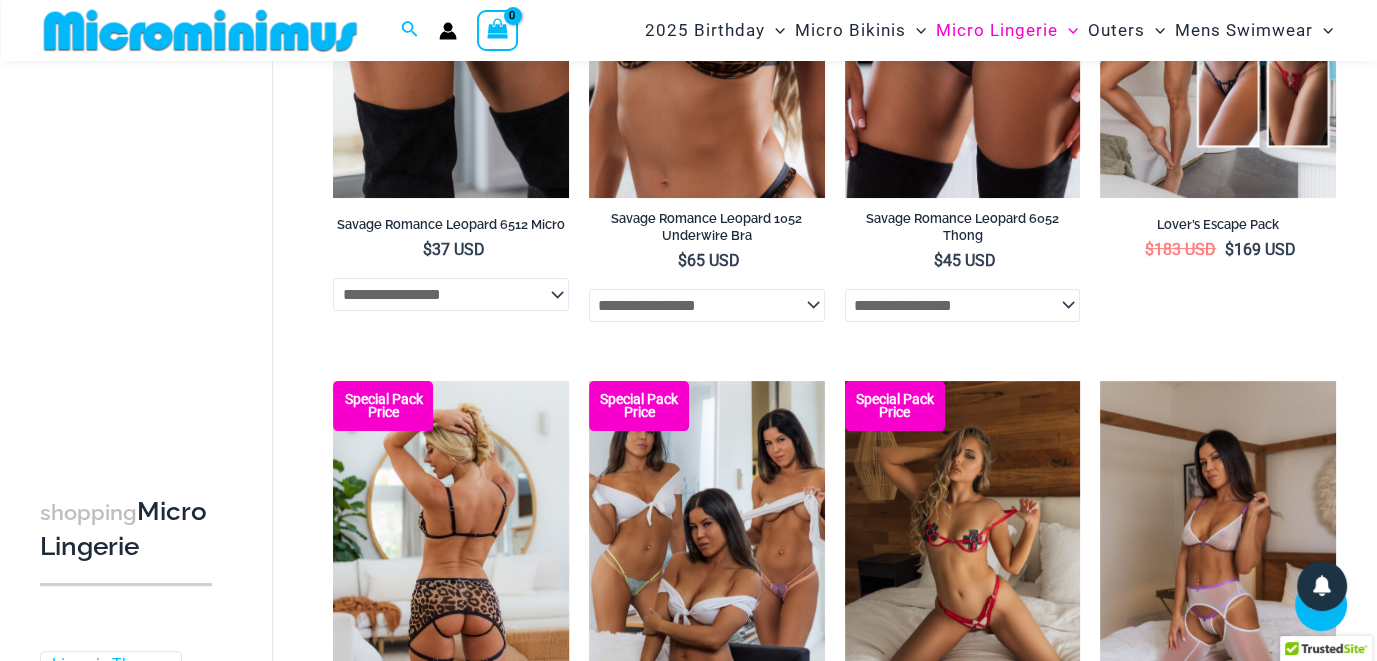 scroll, scrollTop: 357, scrollLeft: 0, axis: vertical 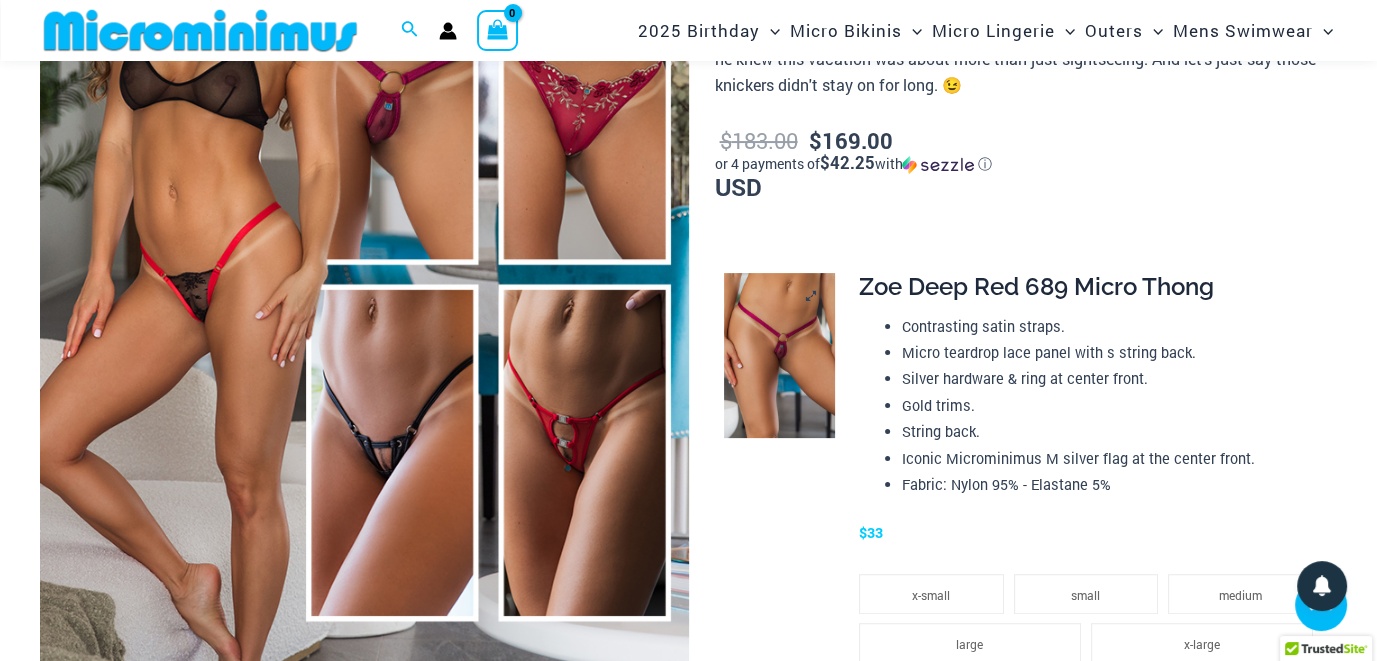 click at bounding box center (779, 355) 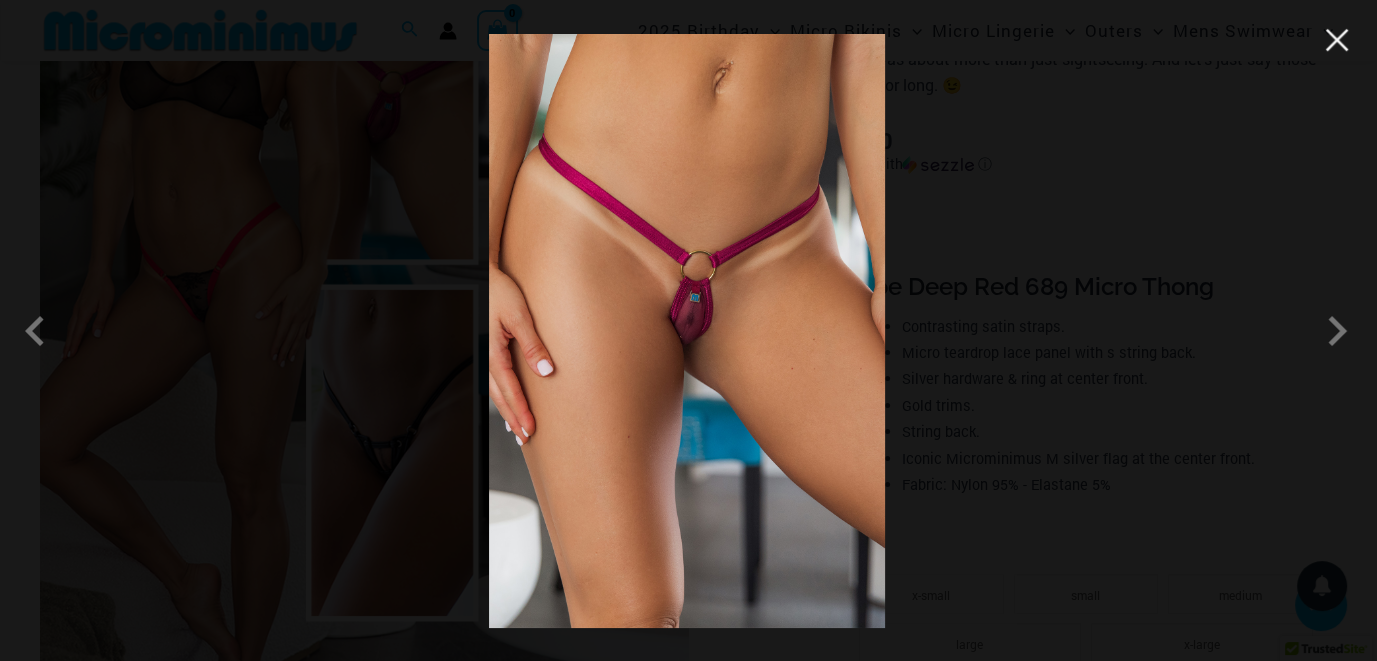 click at bounding box center (1337, 40) 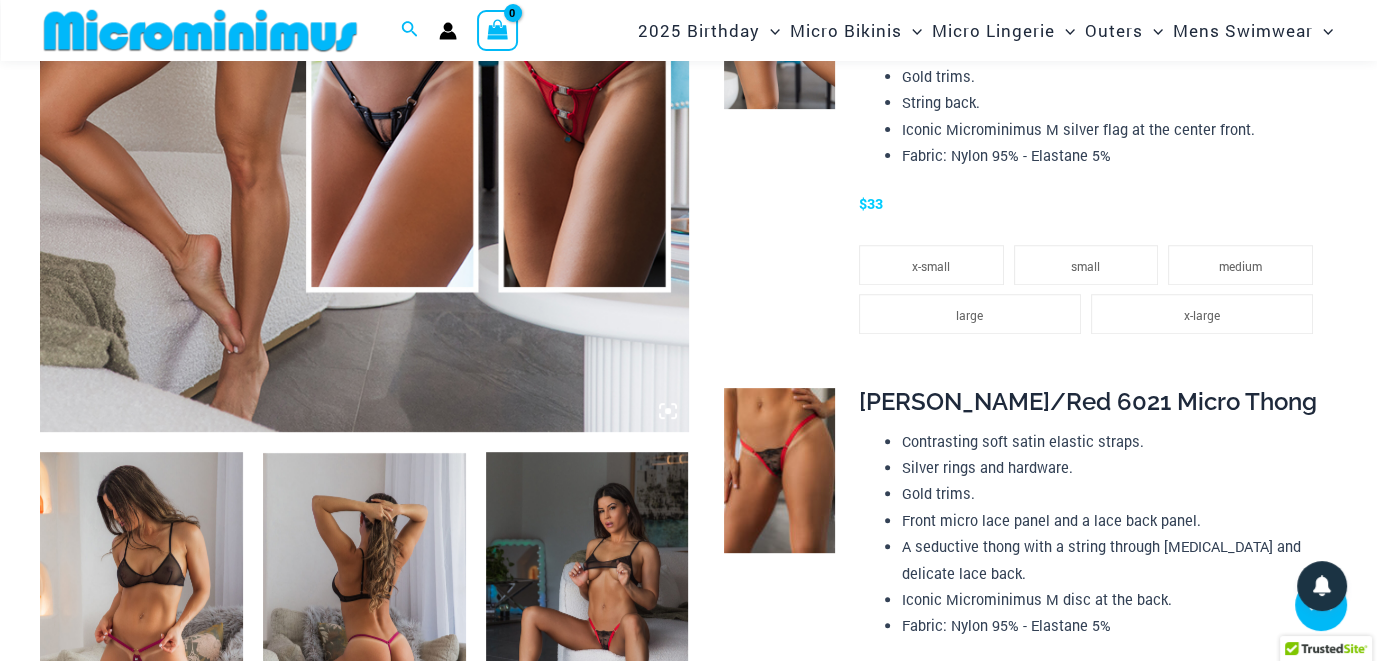 scroll, scrollTop: 752, scrollLeft: 0, axis: vertical 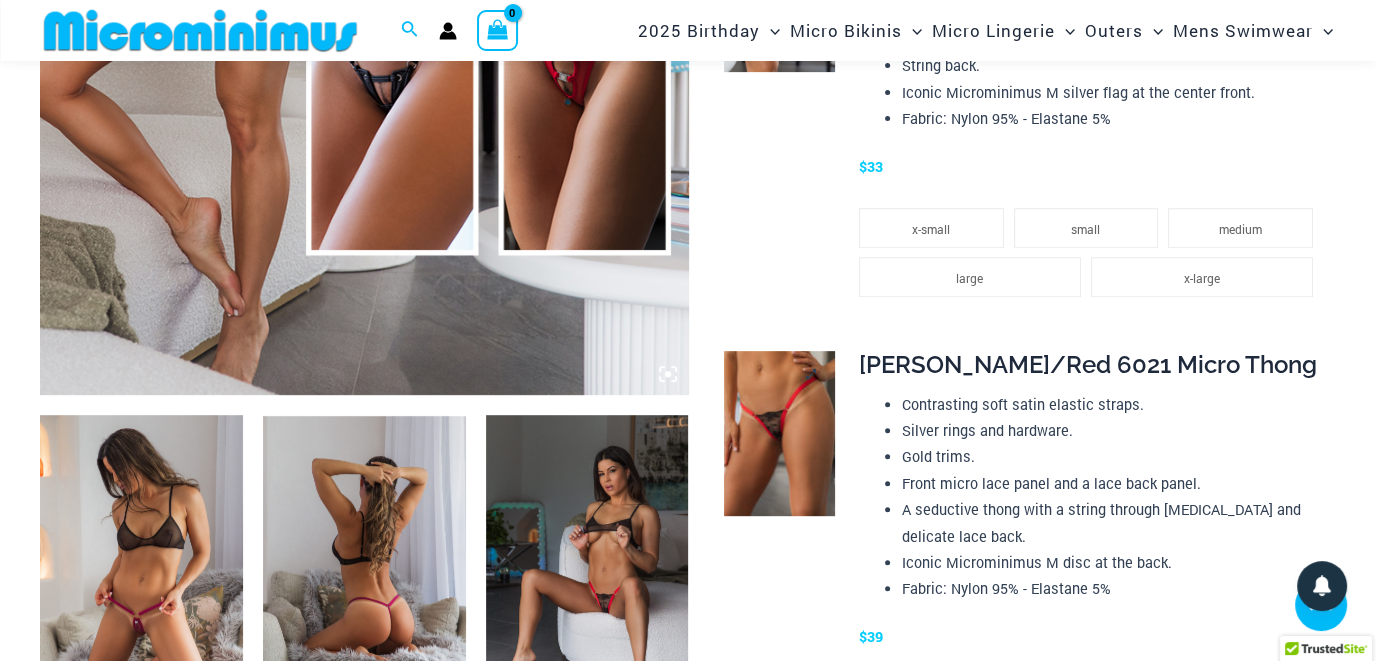 click at bounding box center [779, 433] 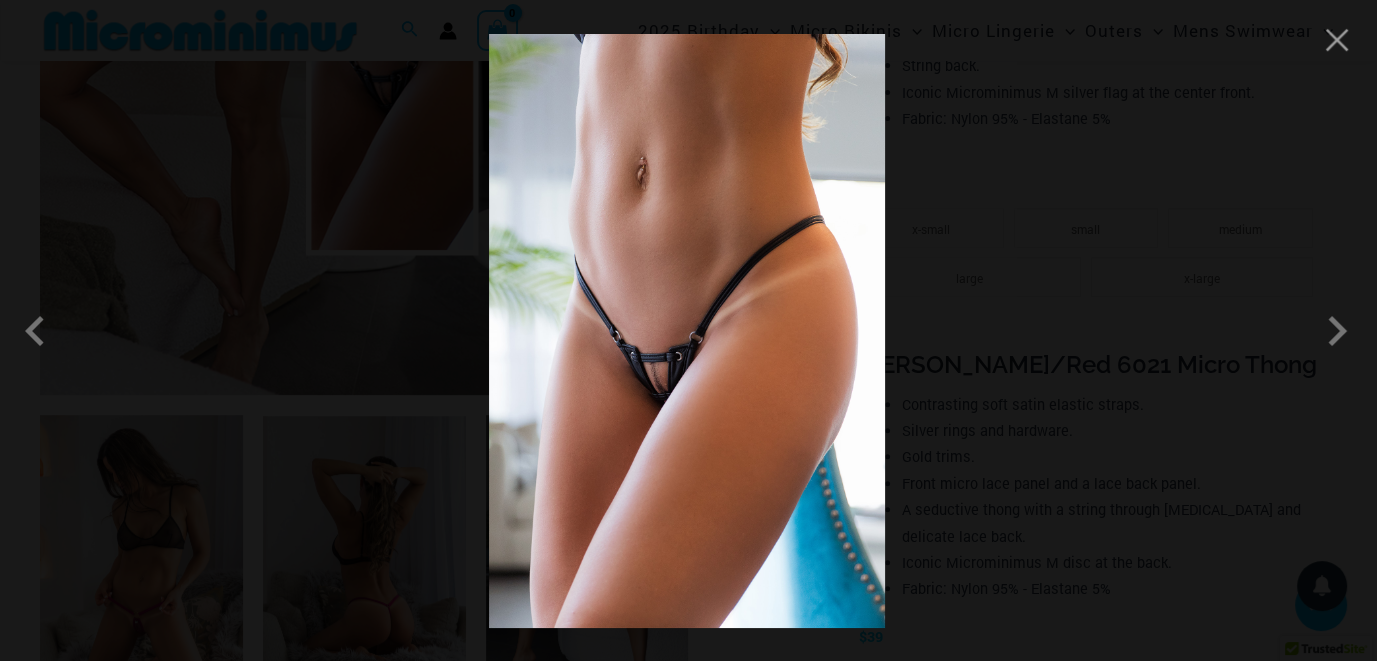 click at bounding box center (687, 331) 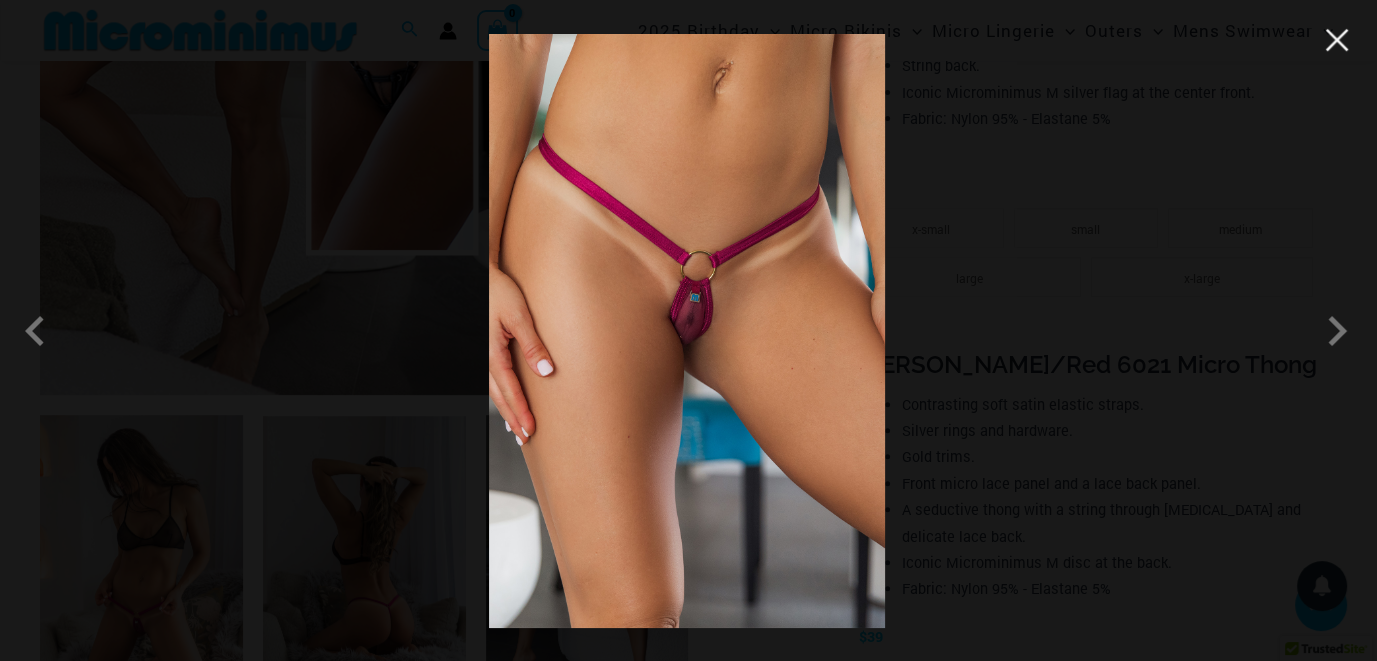 click at bounding box center [1337, 40] 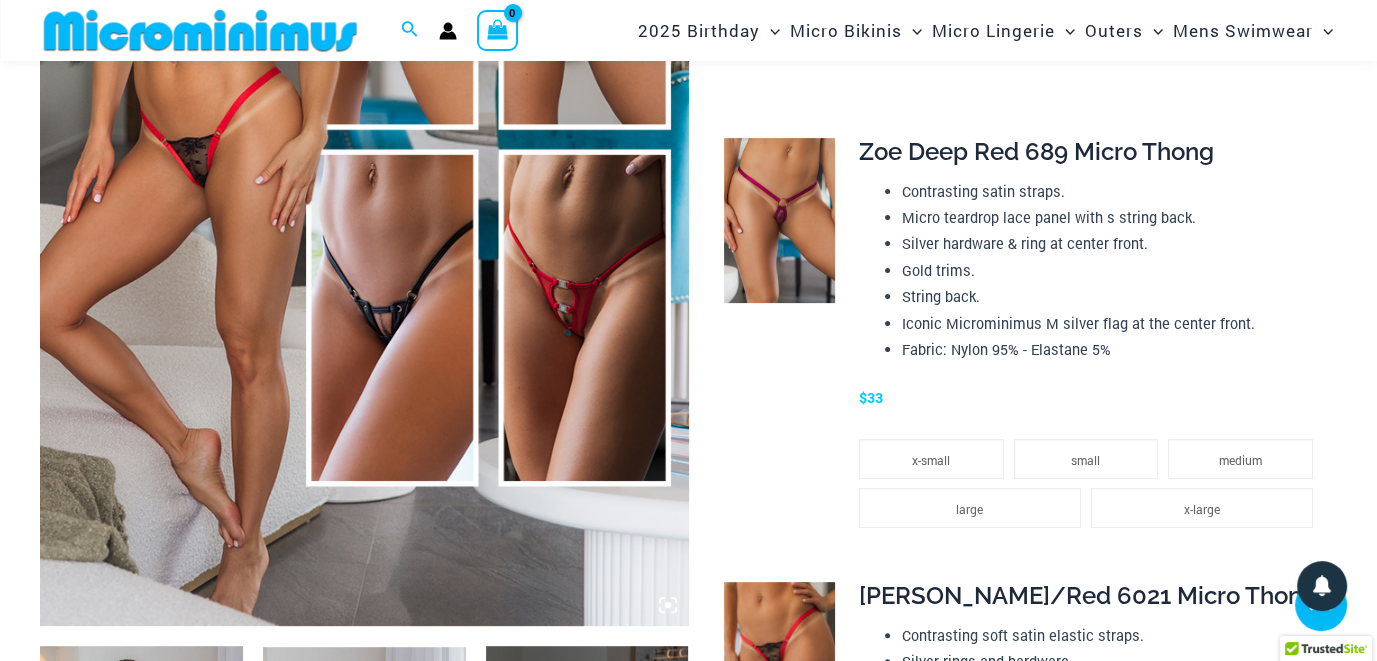 scroll, scrollTop: 519, scrollLeft: 0, axis: vertical 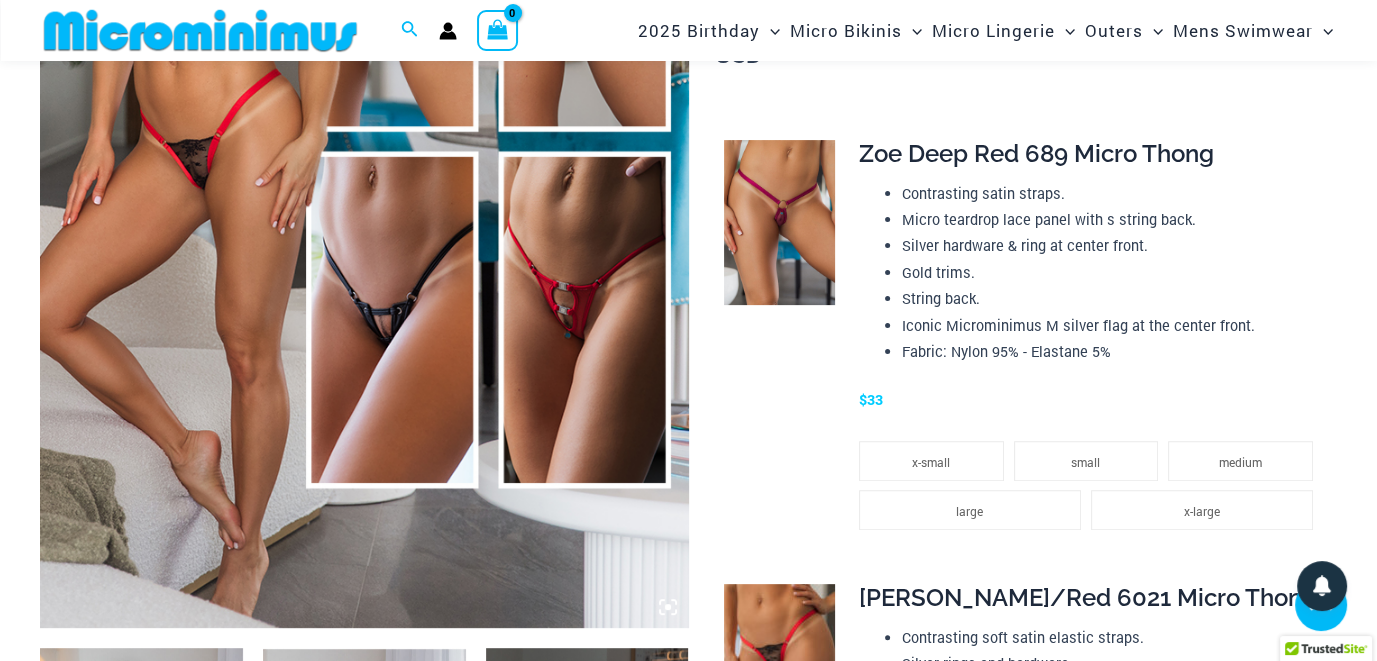 click at bounding box center [364, 141] 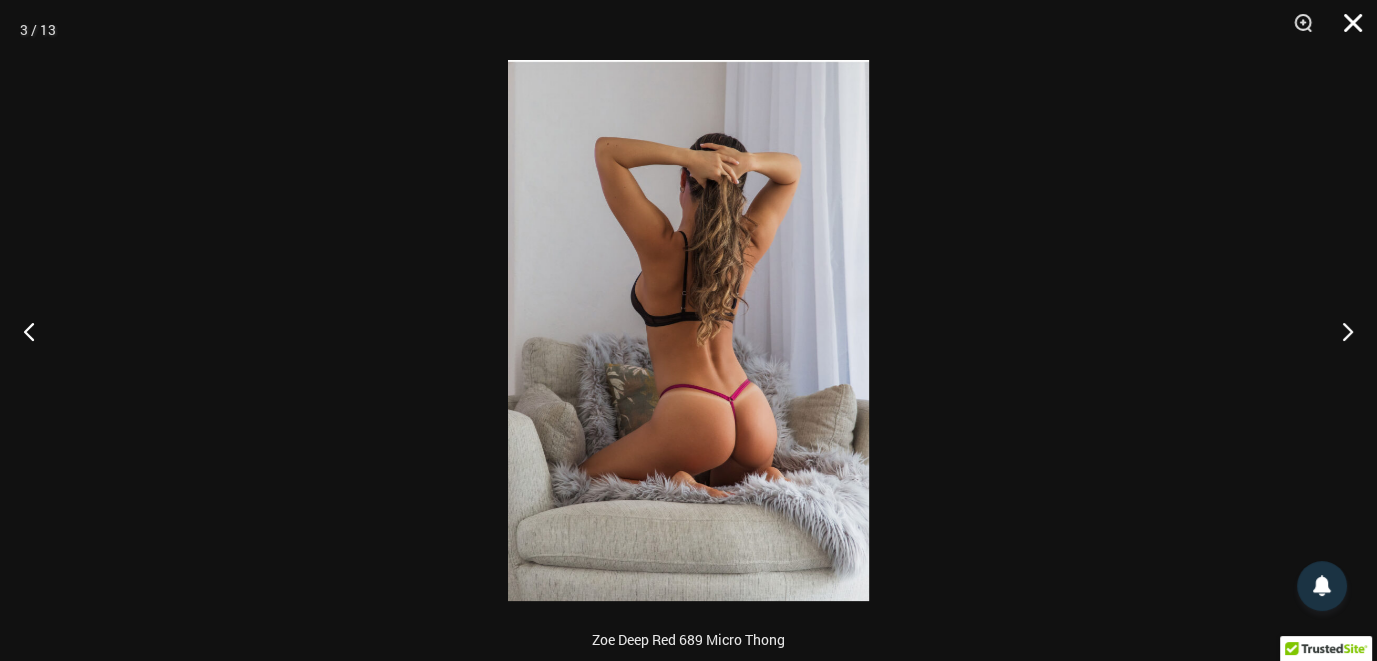 click at bounding box center (1346, 30) 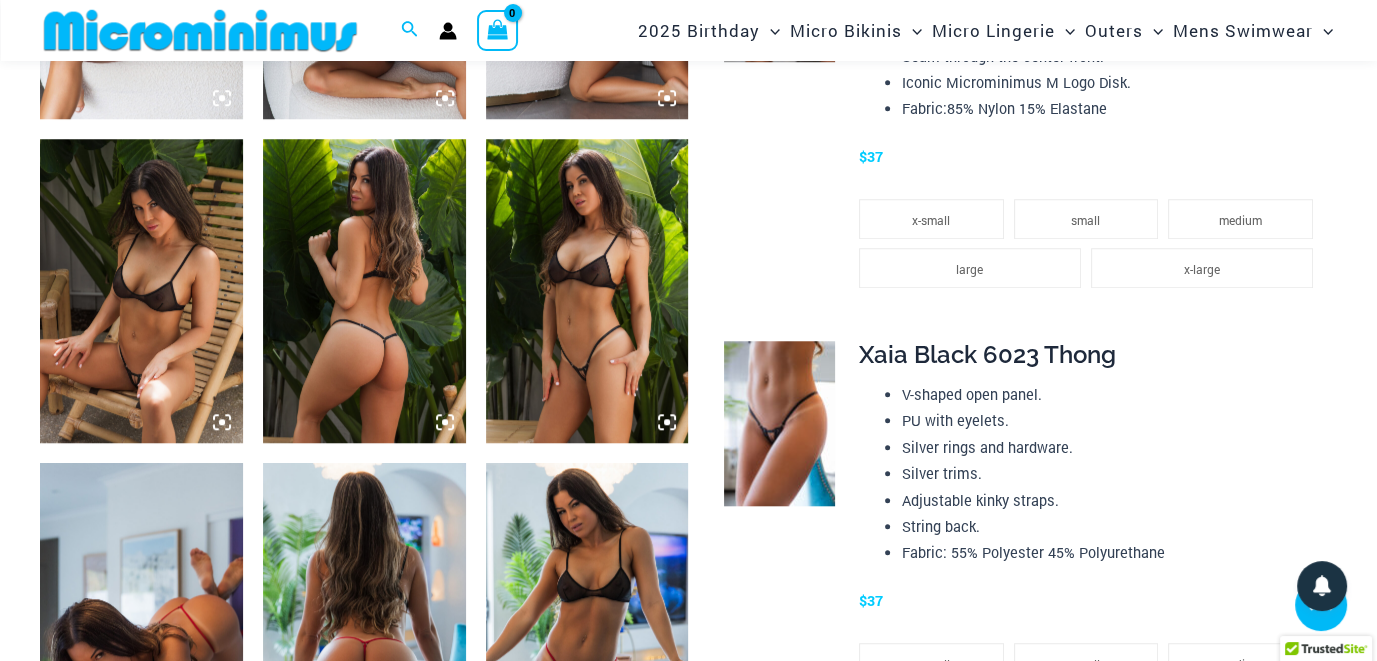 scroll, scrollTop: 2254, scrollLeft: 0, axis: vertical 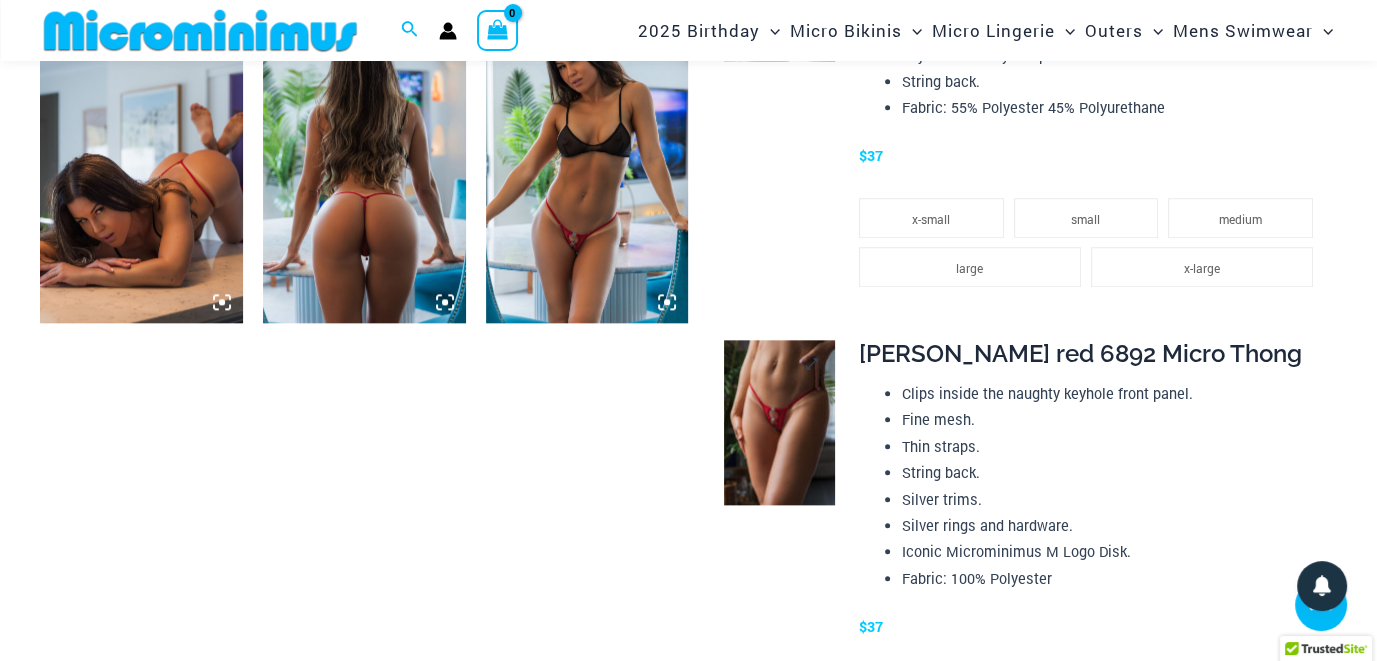 click at bounding box center (779, 422) 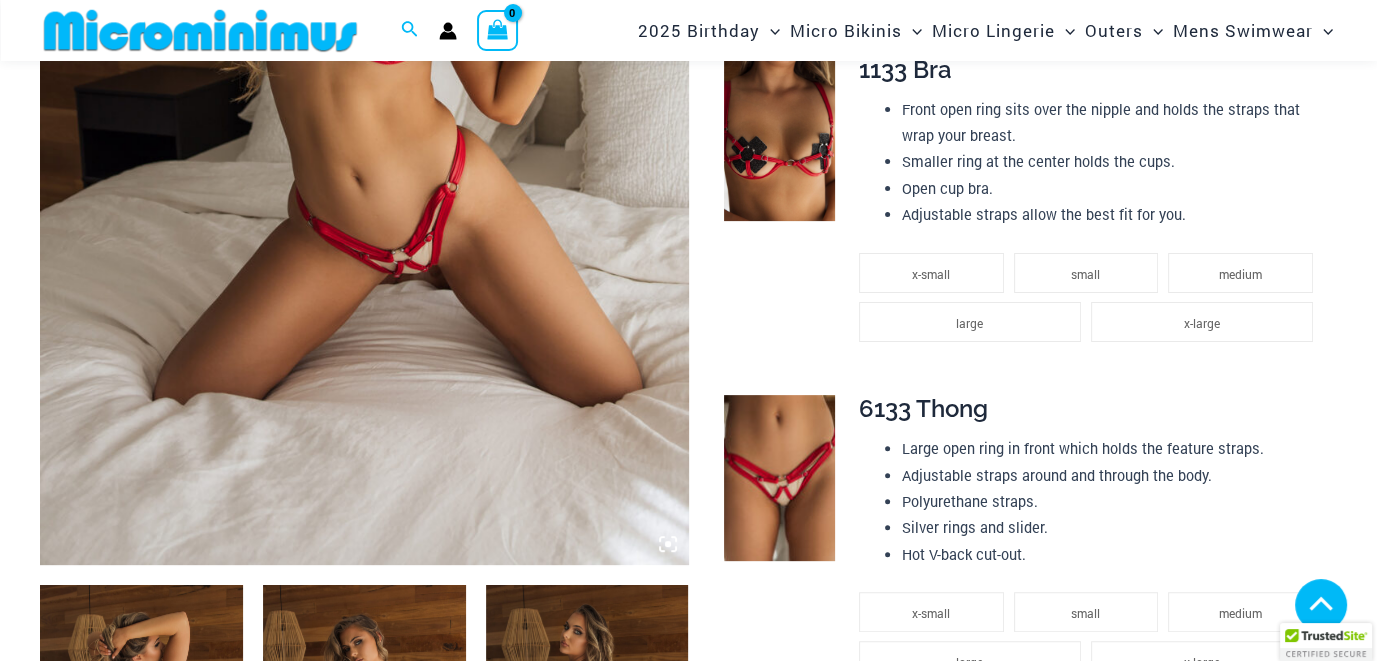 scroll, scrollTop: 560, scrollLeft: 0, axis: vertical 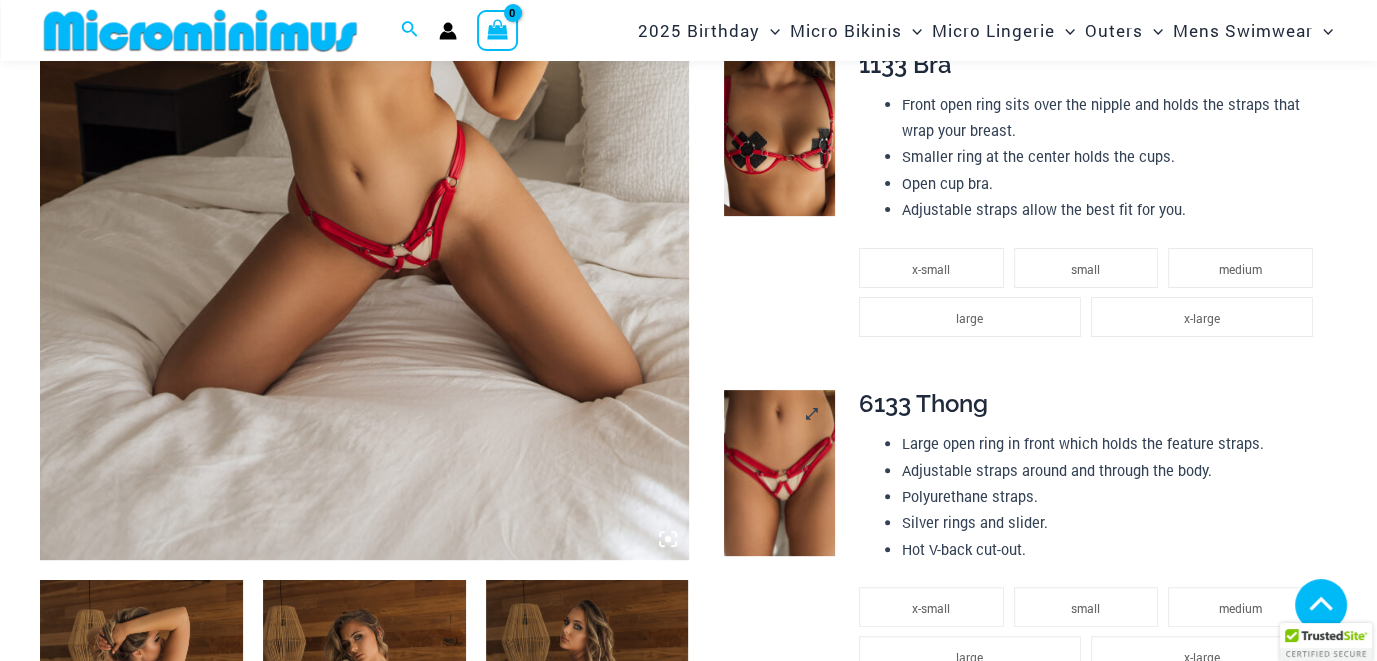 click at bounding box center (779, 472) 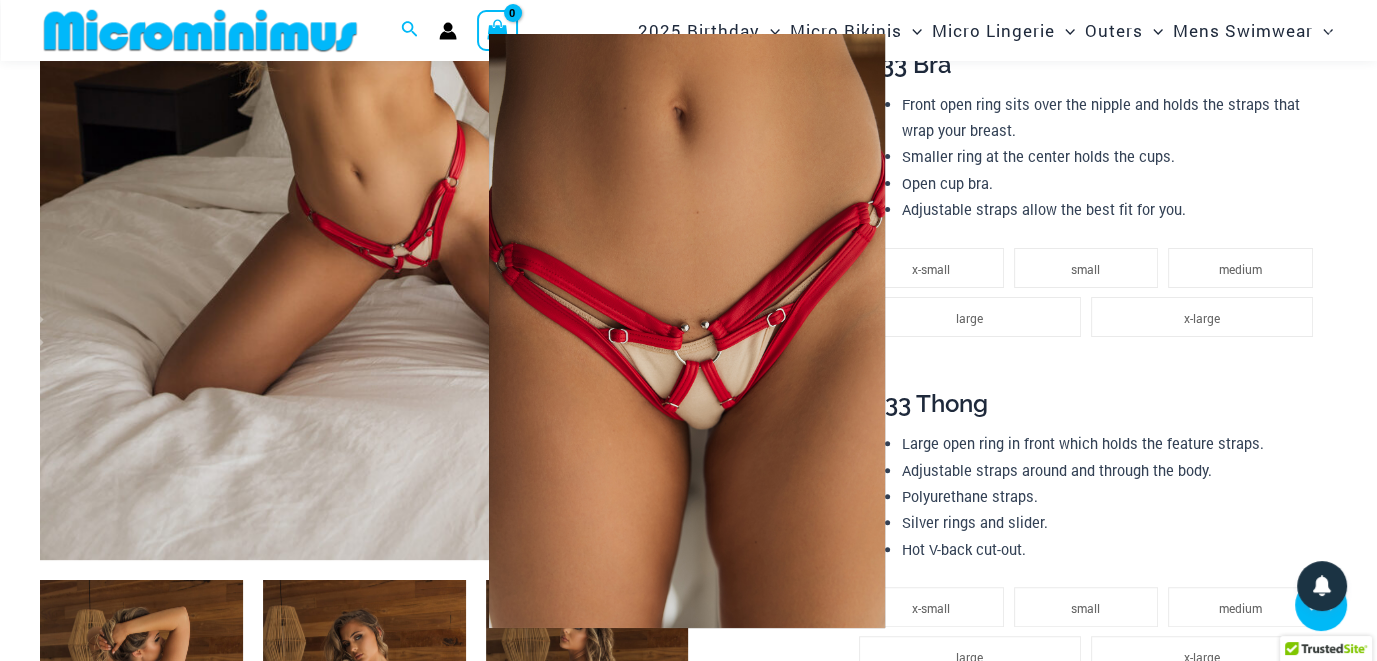click at bounding box center [688, 330] 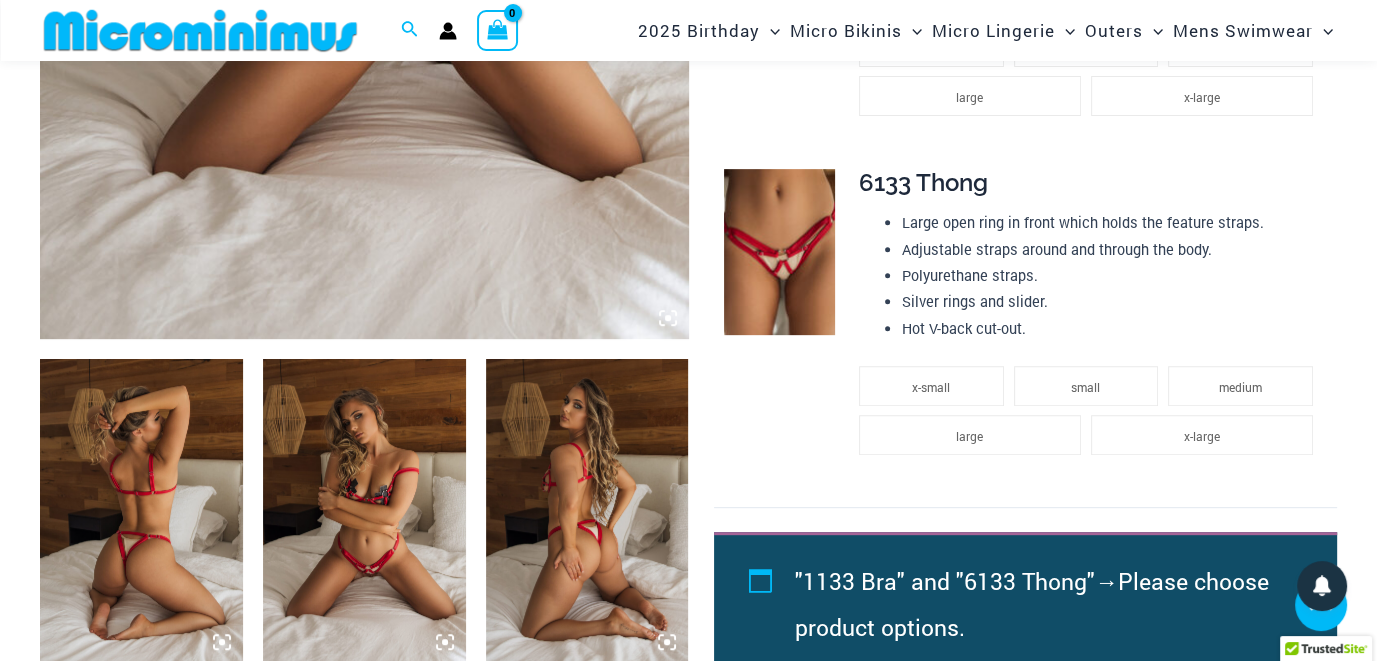 scroll, scrollTop: 793, scrollLeft: 0, axis: vertical 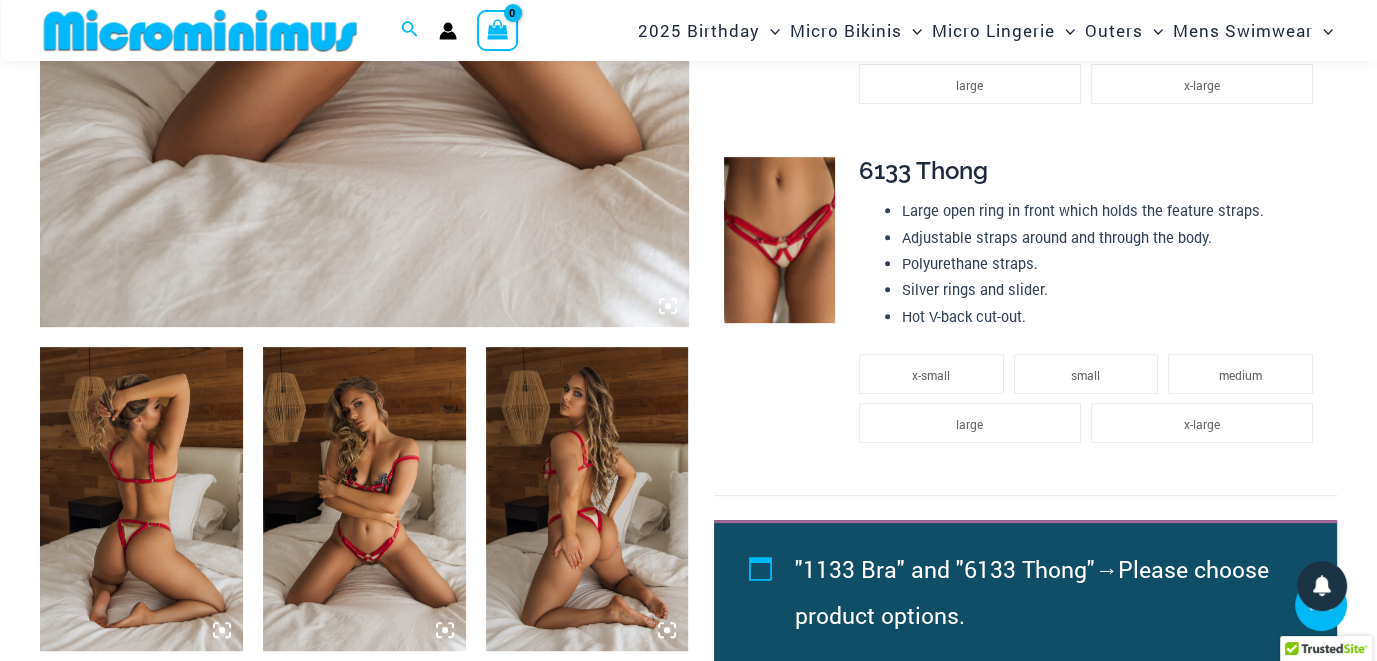 click at bounding box center [141, 499] 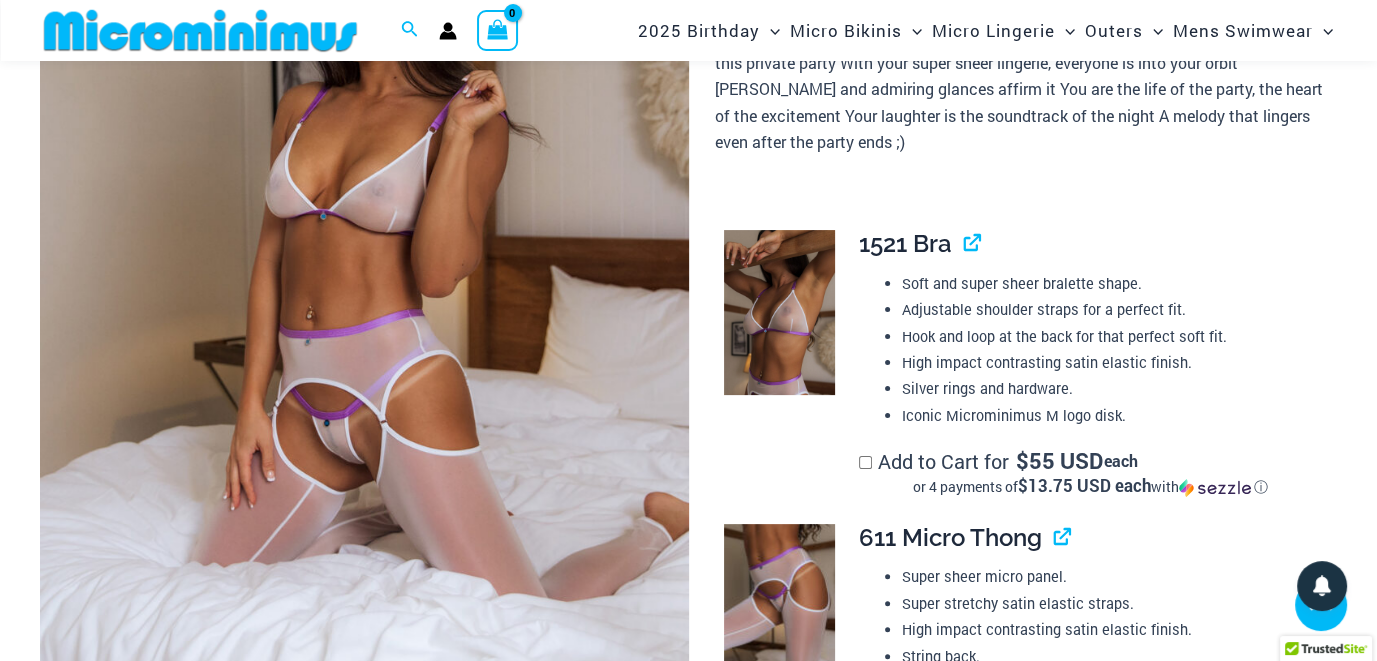 scroll, scrollTop: 384, scrollLeft: 0, axis: vertical 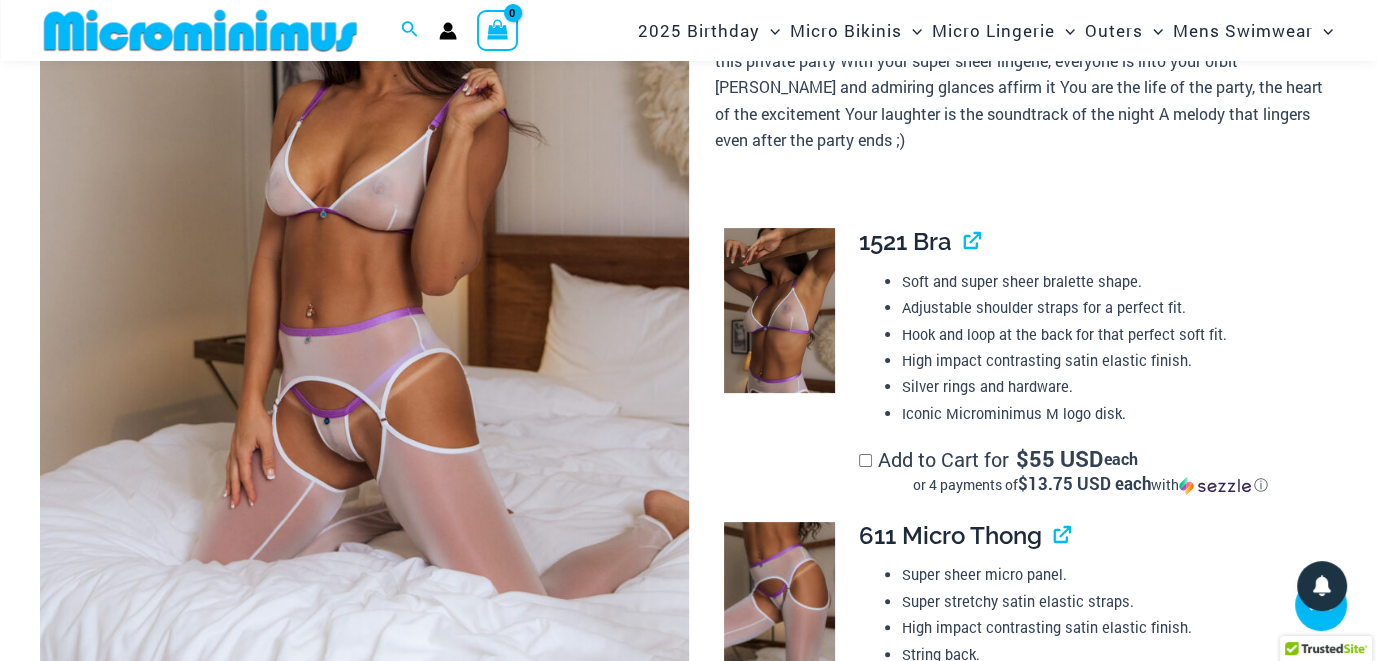 click at bounding box center (364, 249) 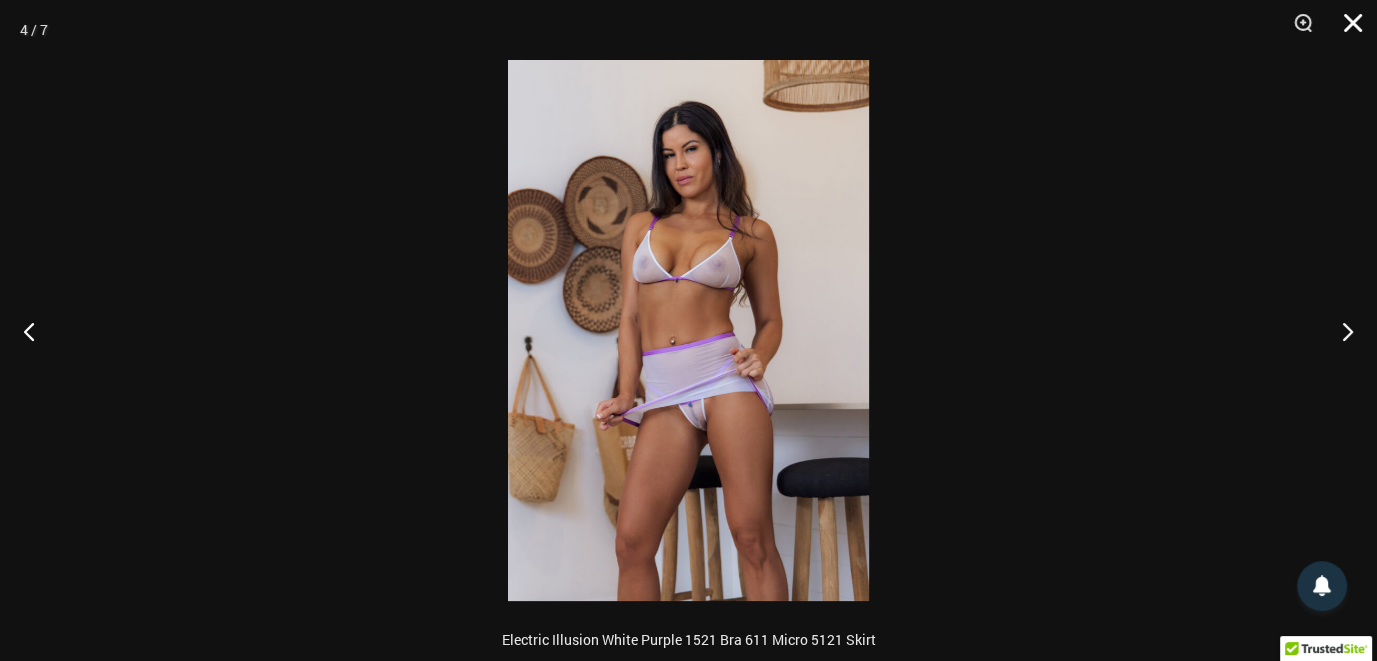 click at bounding box center [1346, 30] 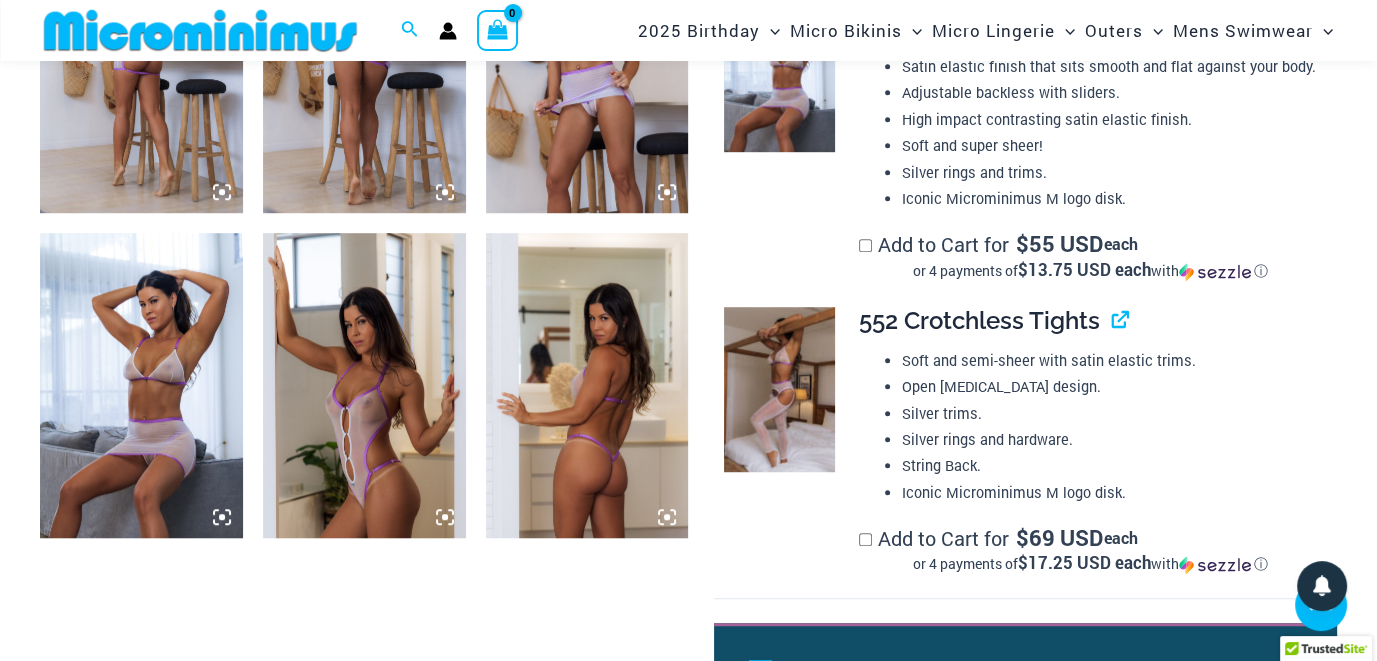 scroll, scrollTop: 1250, scrollLeft: 0, axis: vertical 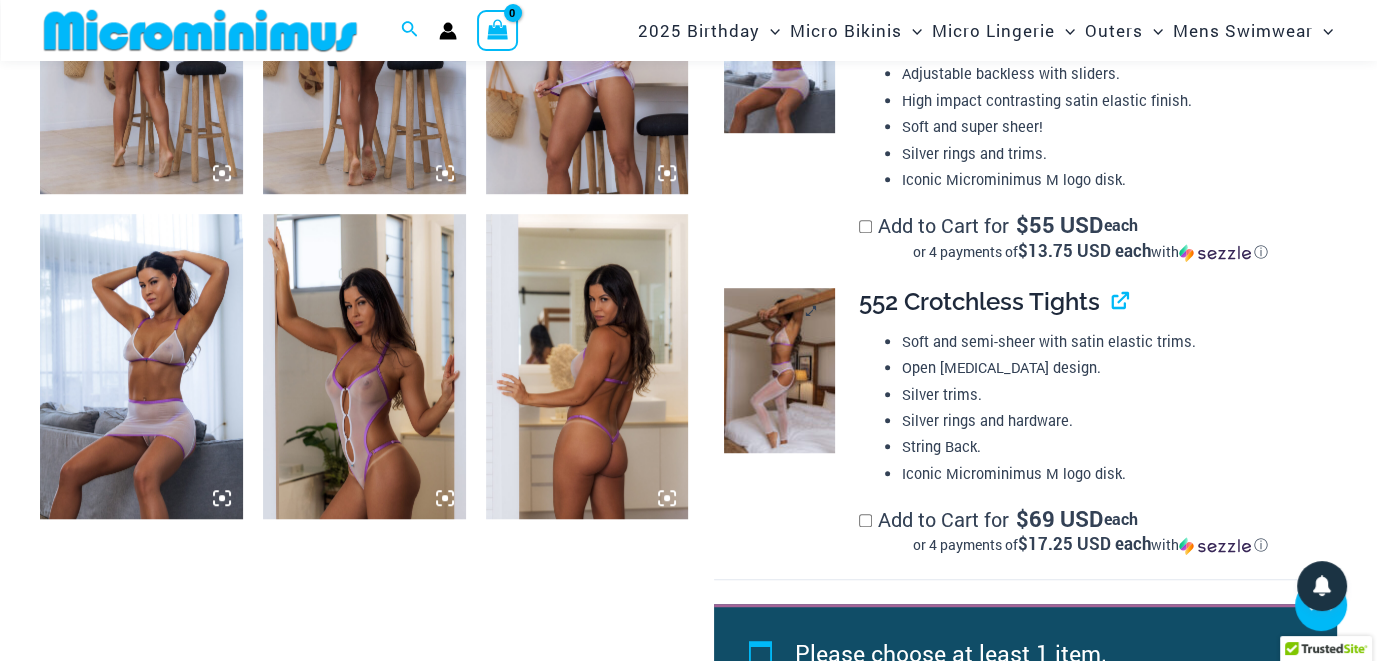 click at bounding box center [779, 370] 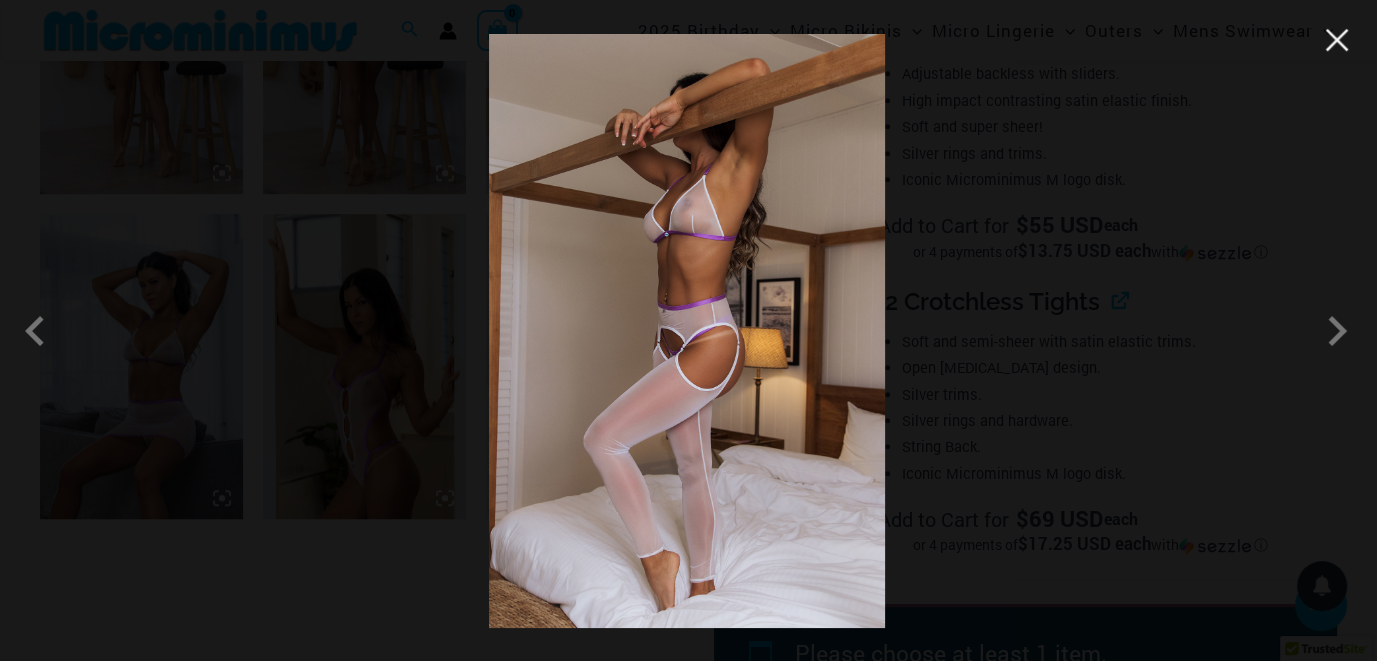 click at bounding box center [1337, 40] 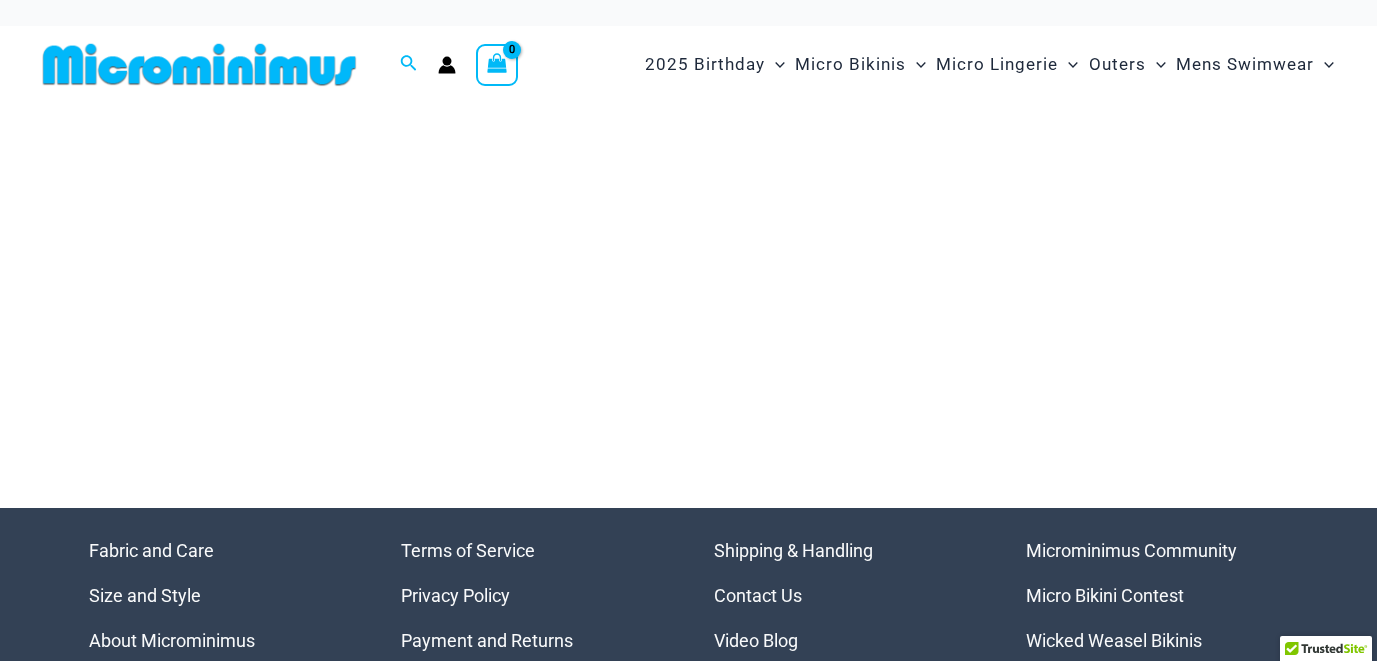 scroll, scrollTop: 0, scrollLeft: 0, axis: both 